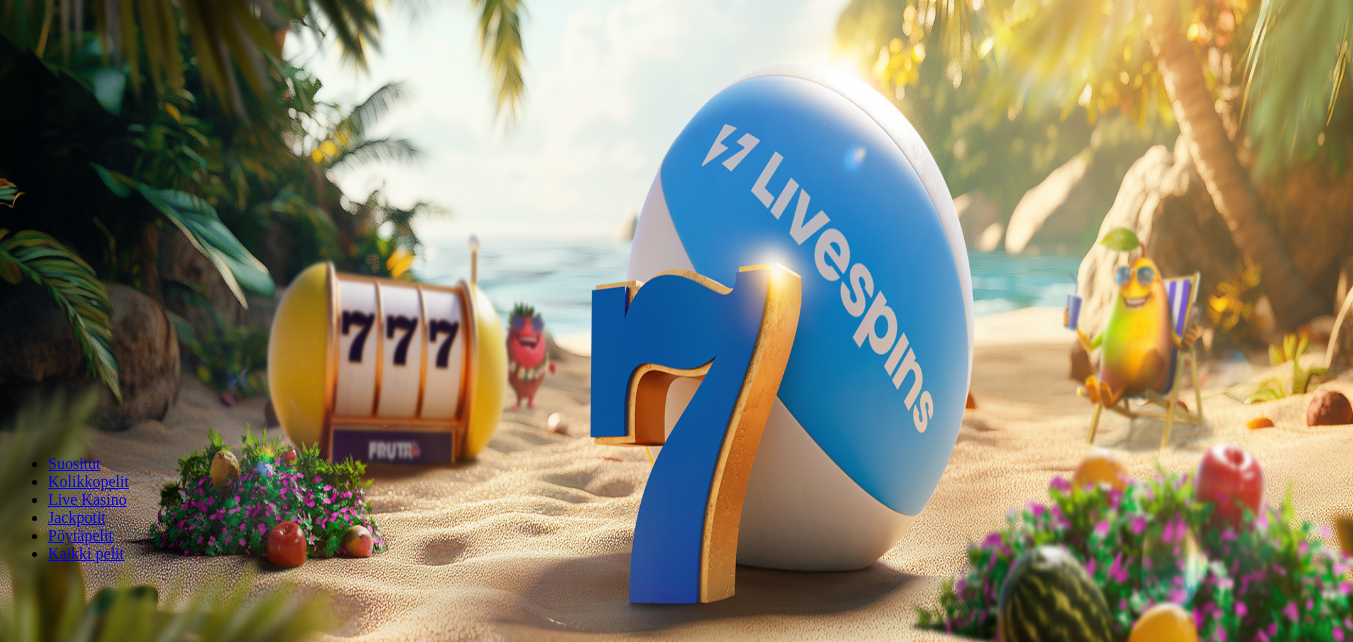 click at bounding box center (16, 396) 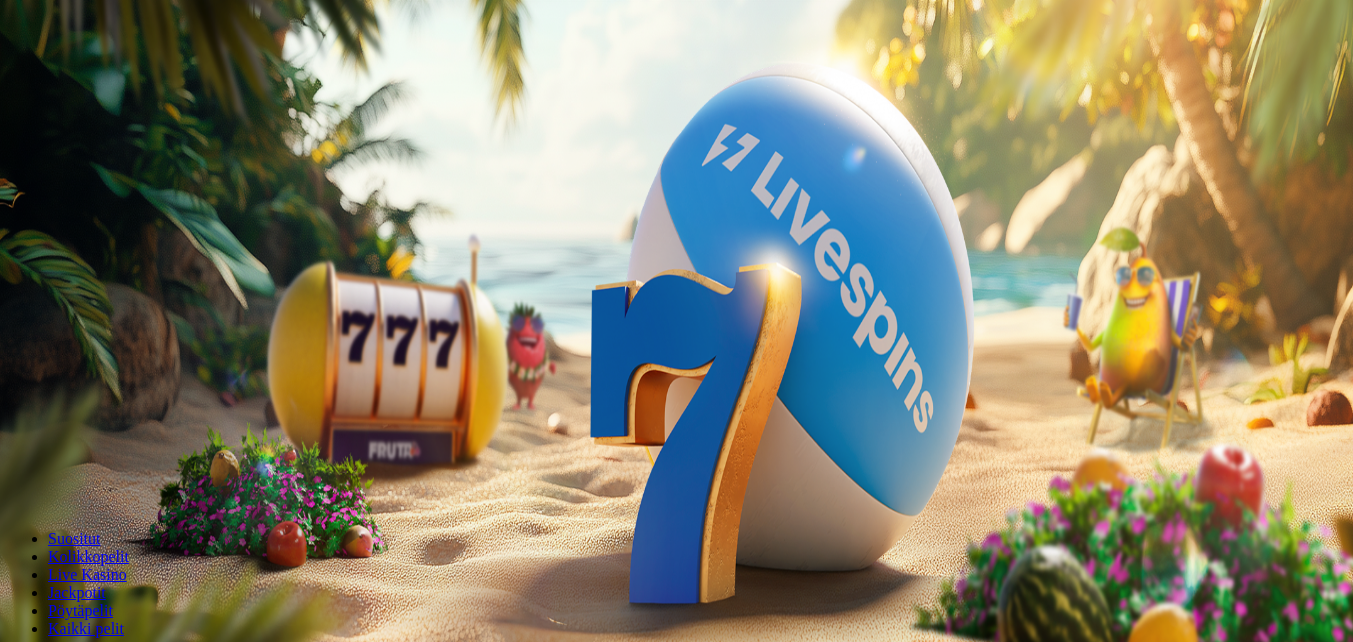 scroll, scrollTop: 0, scrollLeft: 0, axis: both 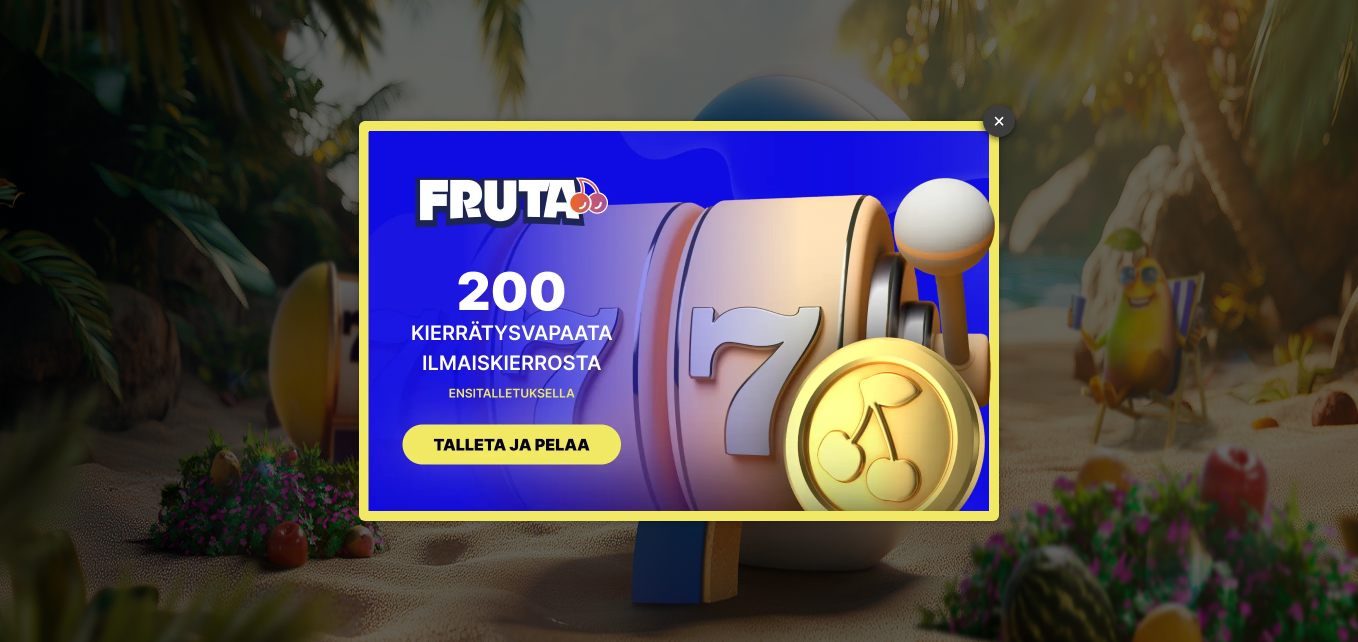 click on "×" at bounding box center [999, 121] 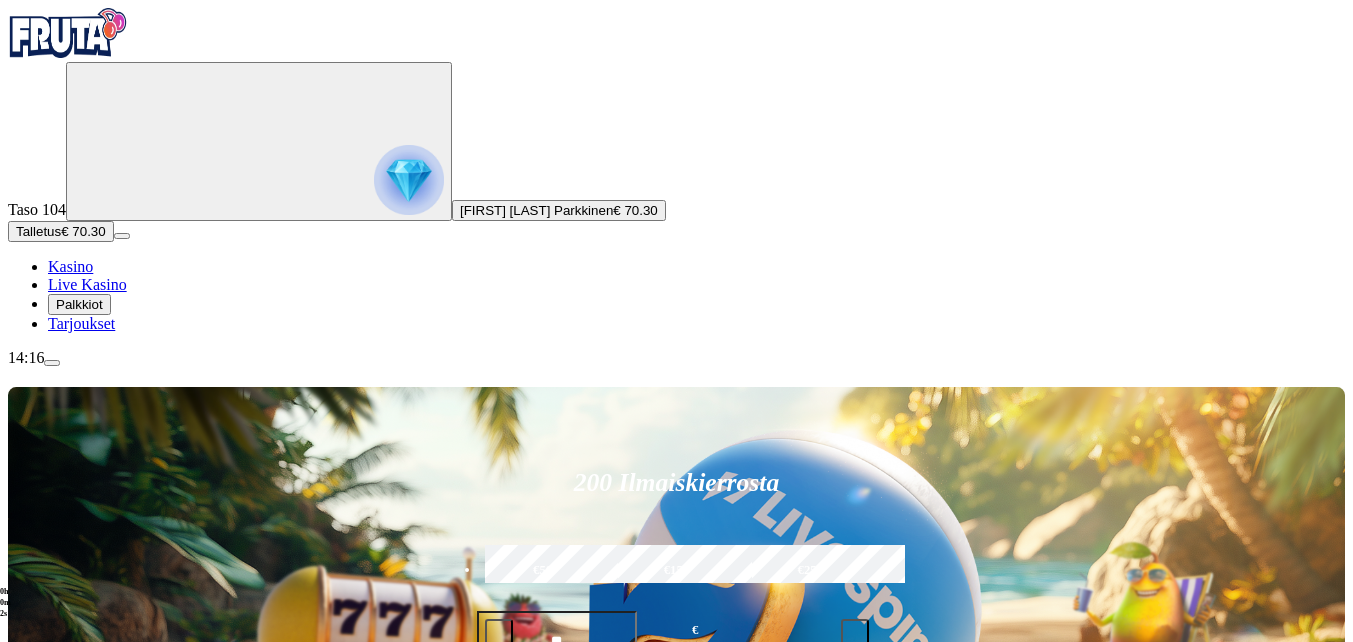 scroll, scrollTop: 300, scrollLeft: 0, axis: vertical 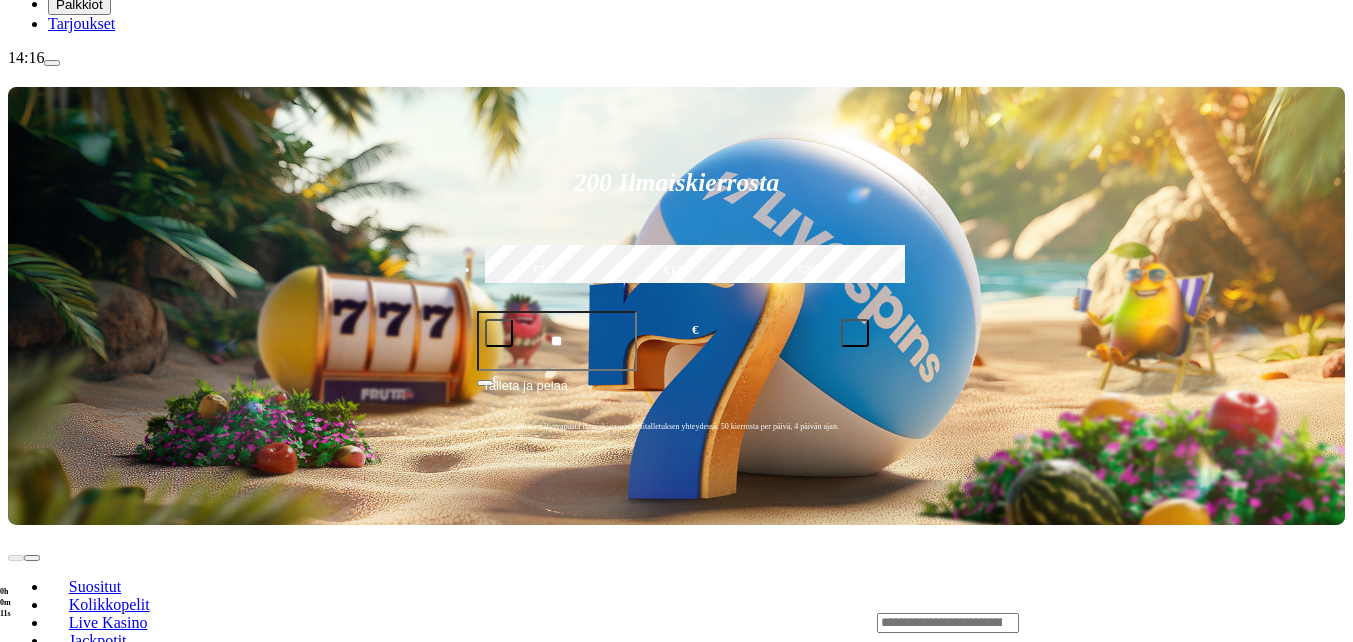 click at bounding box center (32, 1952) 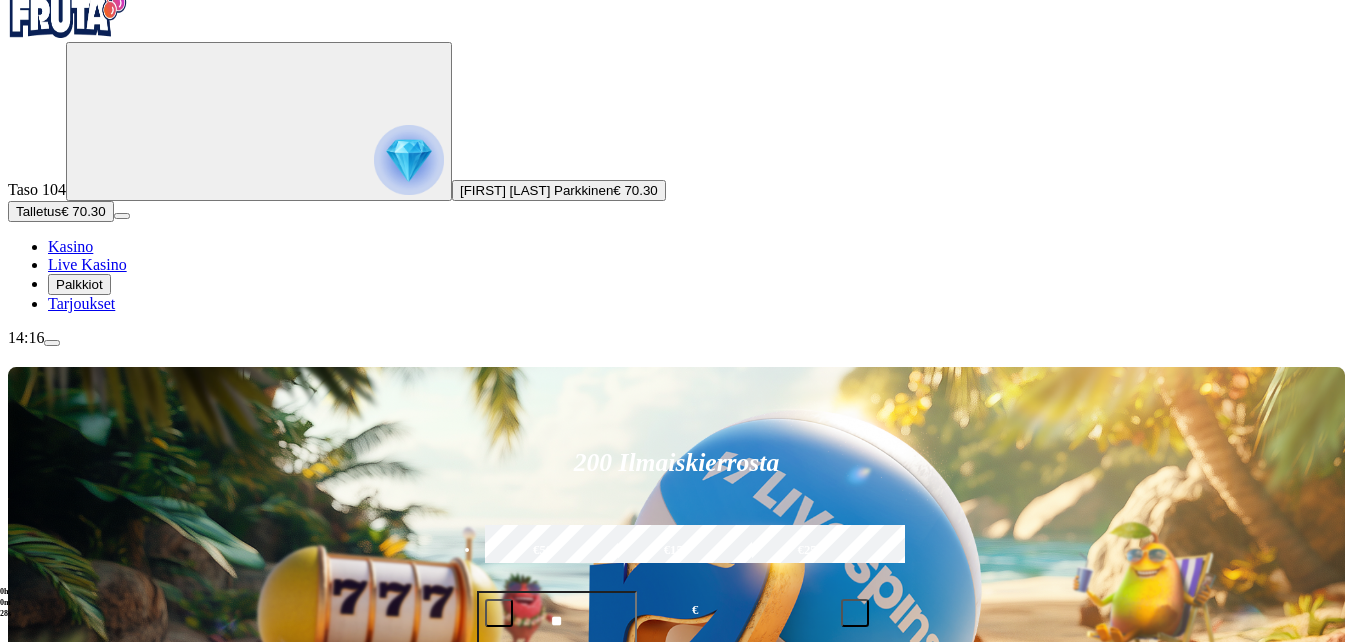 scroll, scrollTop: 0, scrollLeft: 0, axis: both 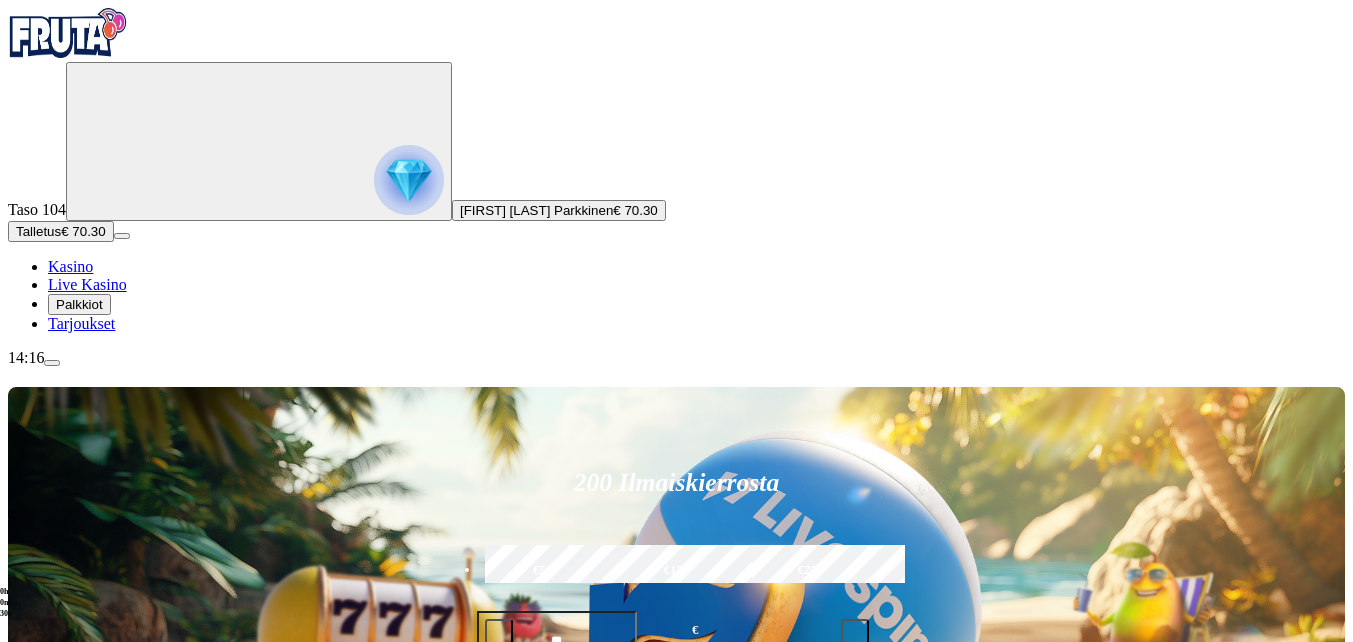 click at bounding box center (948, 923) 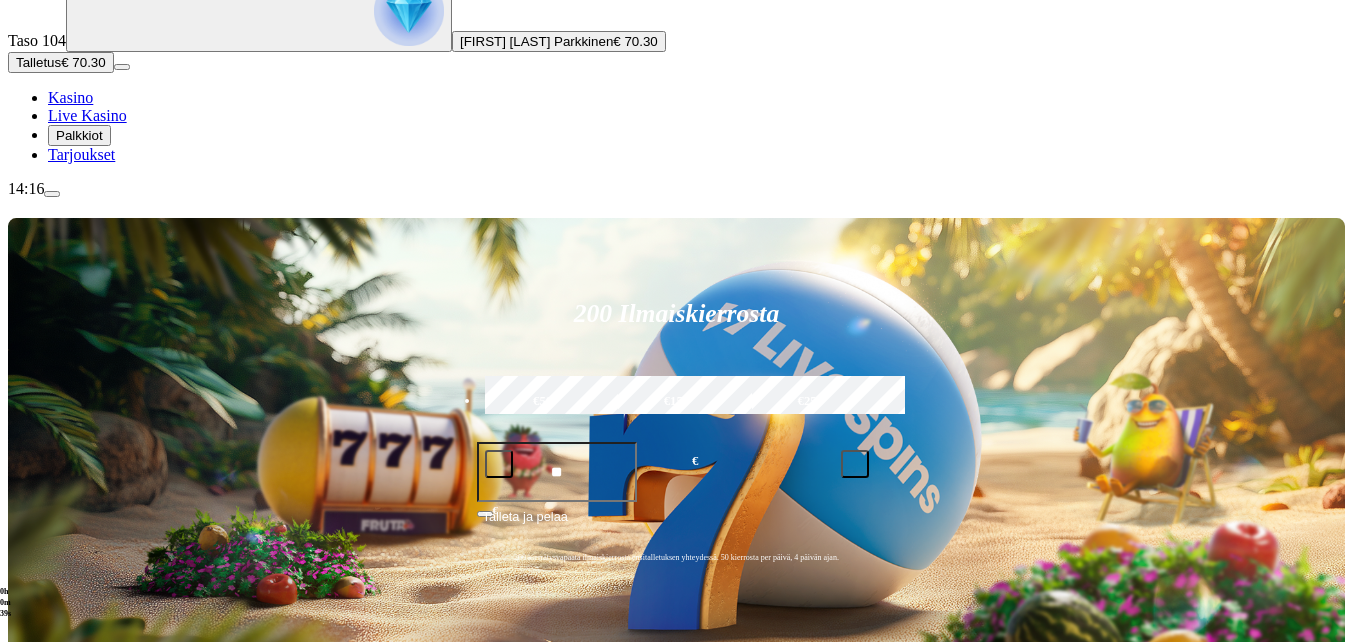scroll, scrollTop: 200, scrollLeft: 0, axis: vertical 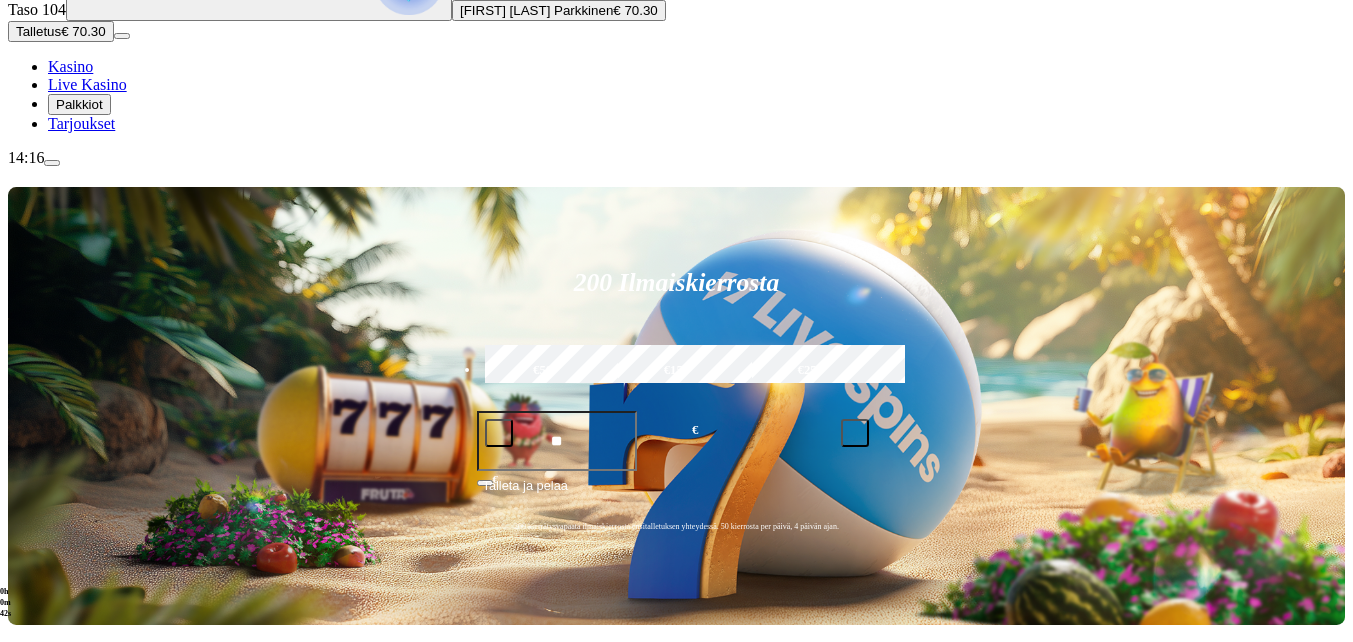 type on "*******" 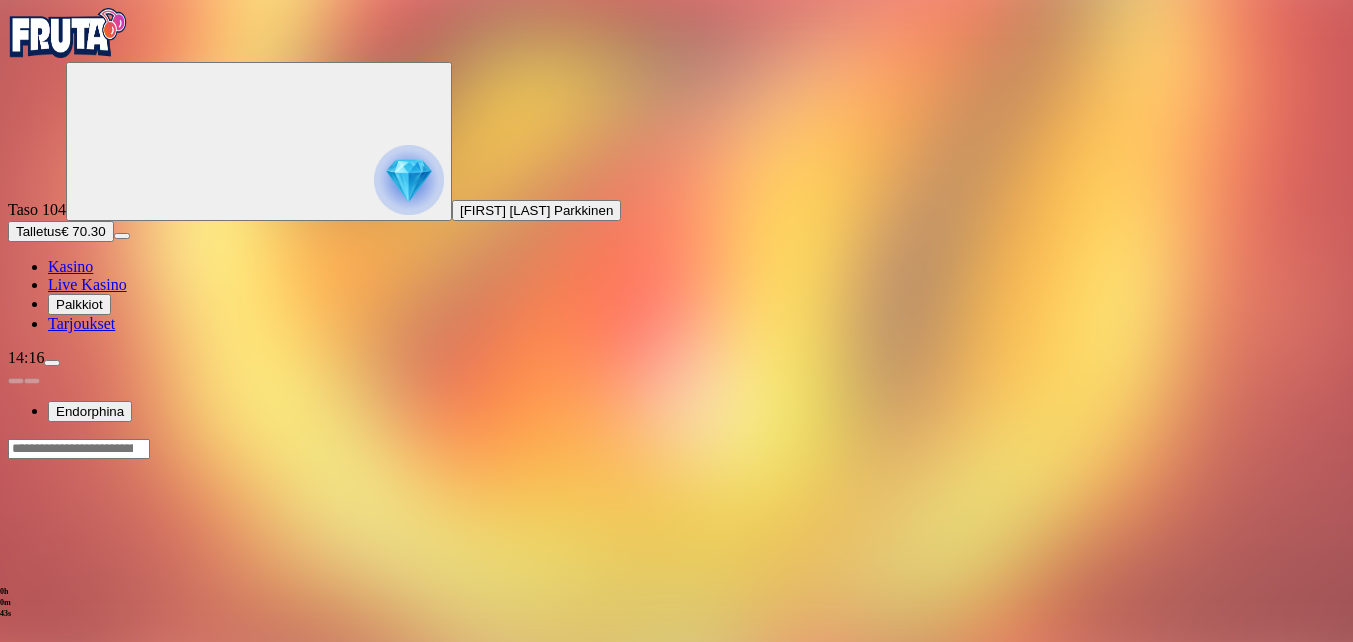 scroll, scrollTop: 0, scrollLeft: 0, axis: both 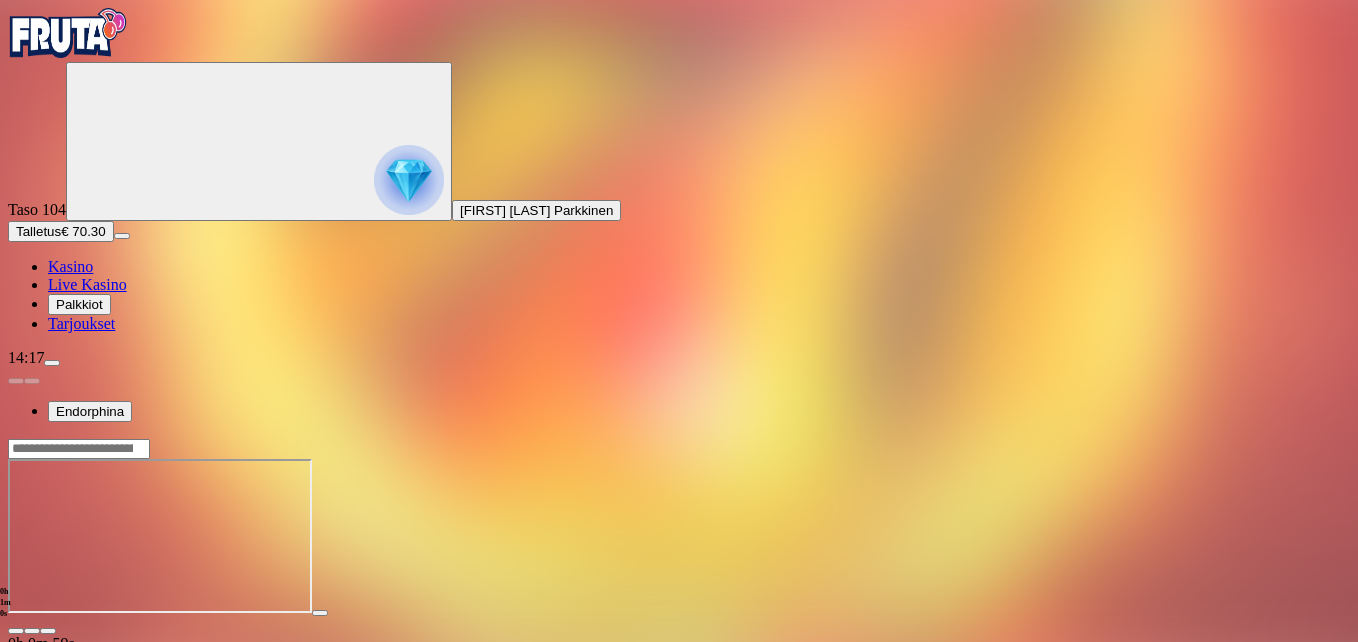 click at bounding box center [48, 631] 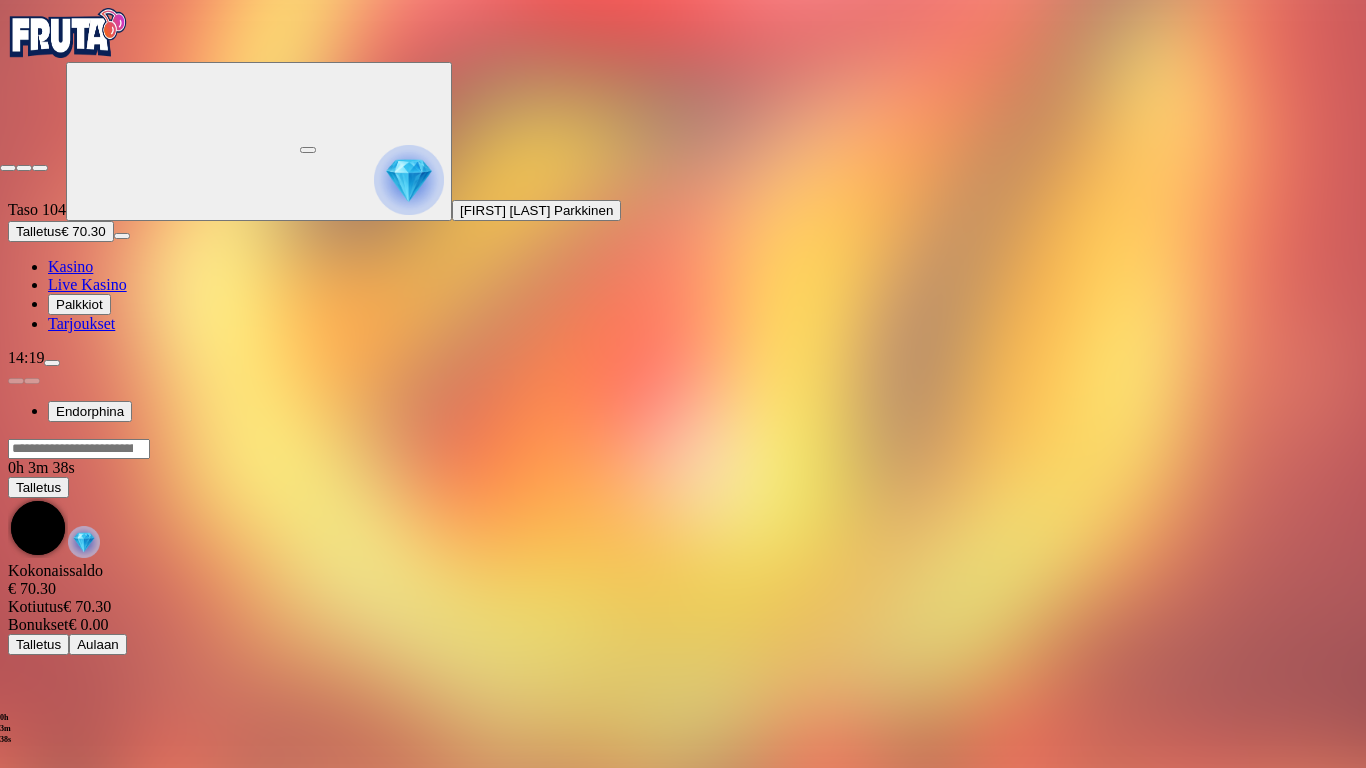 click at bounding box center [8, 168] 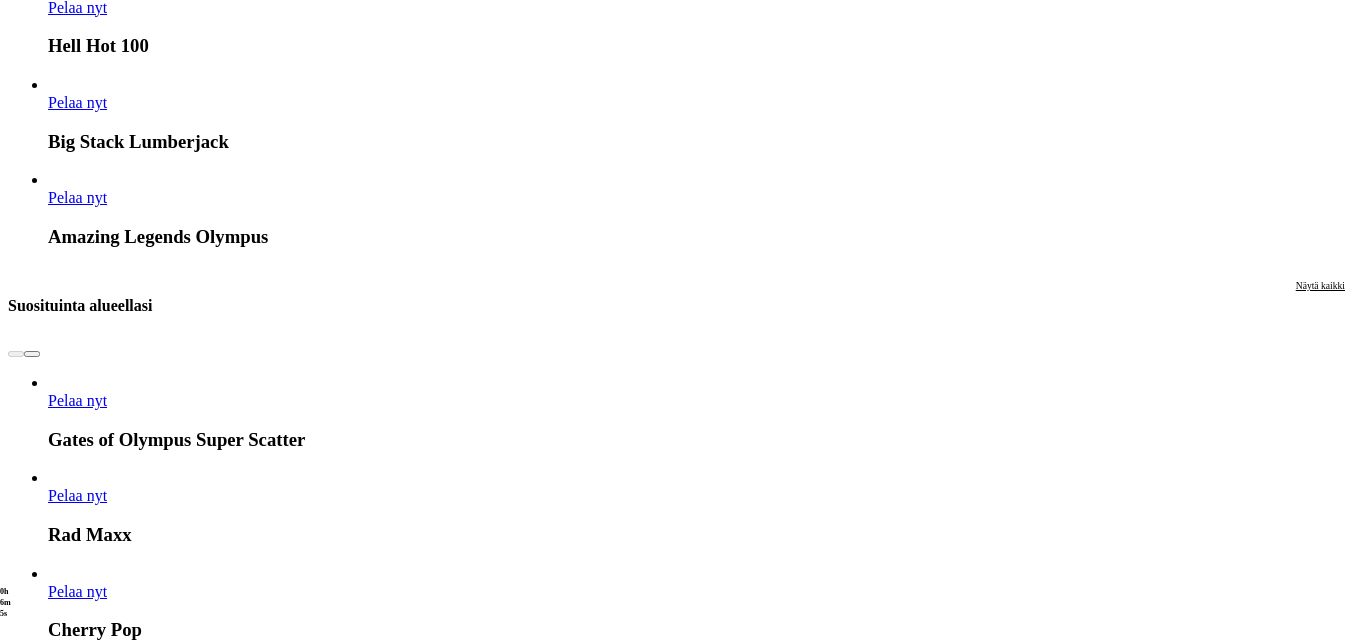 scroll, scrollTop: 1900, scrollLeft: 0, axis: vertical 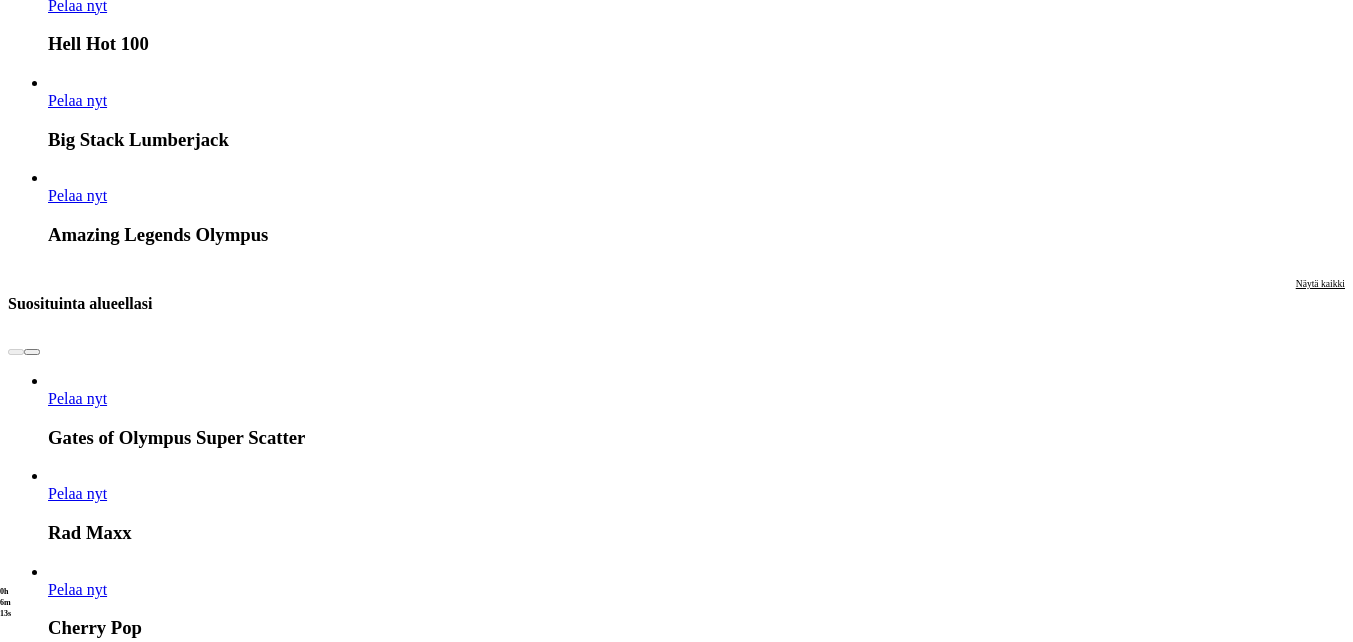 click at bounding box center (32, 17080) 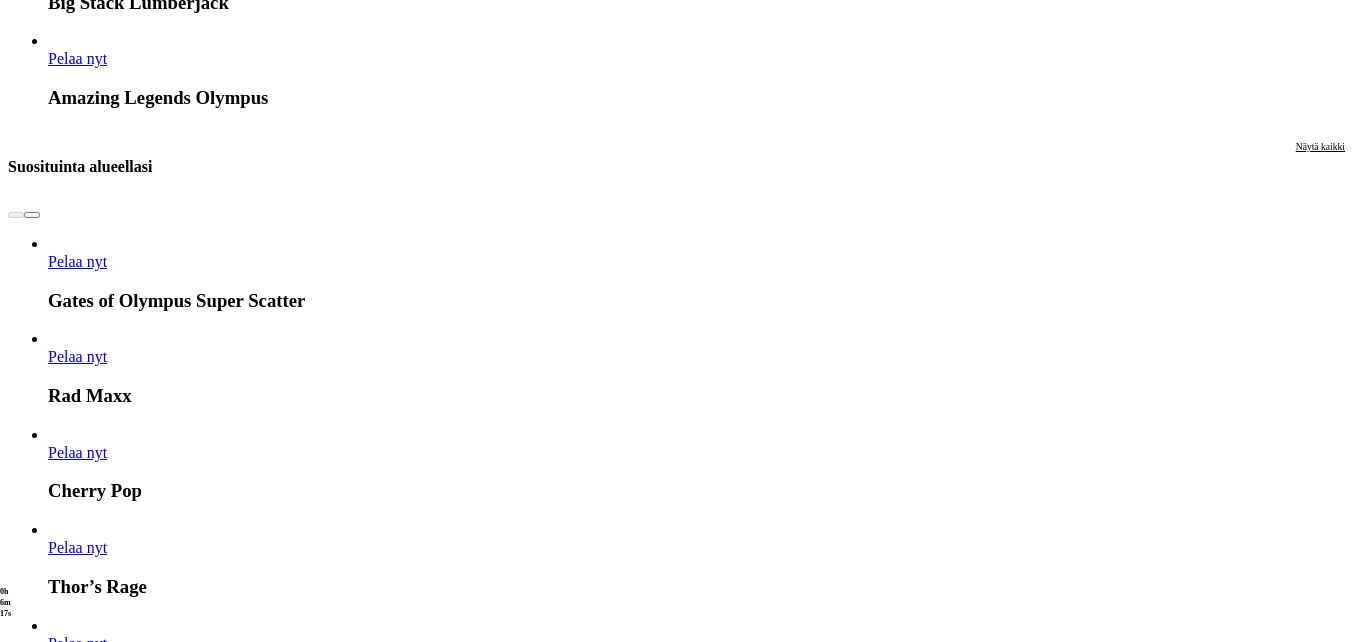 scroll, scrollTop: 2200, scrollLeft: 0, axis: vertical 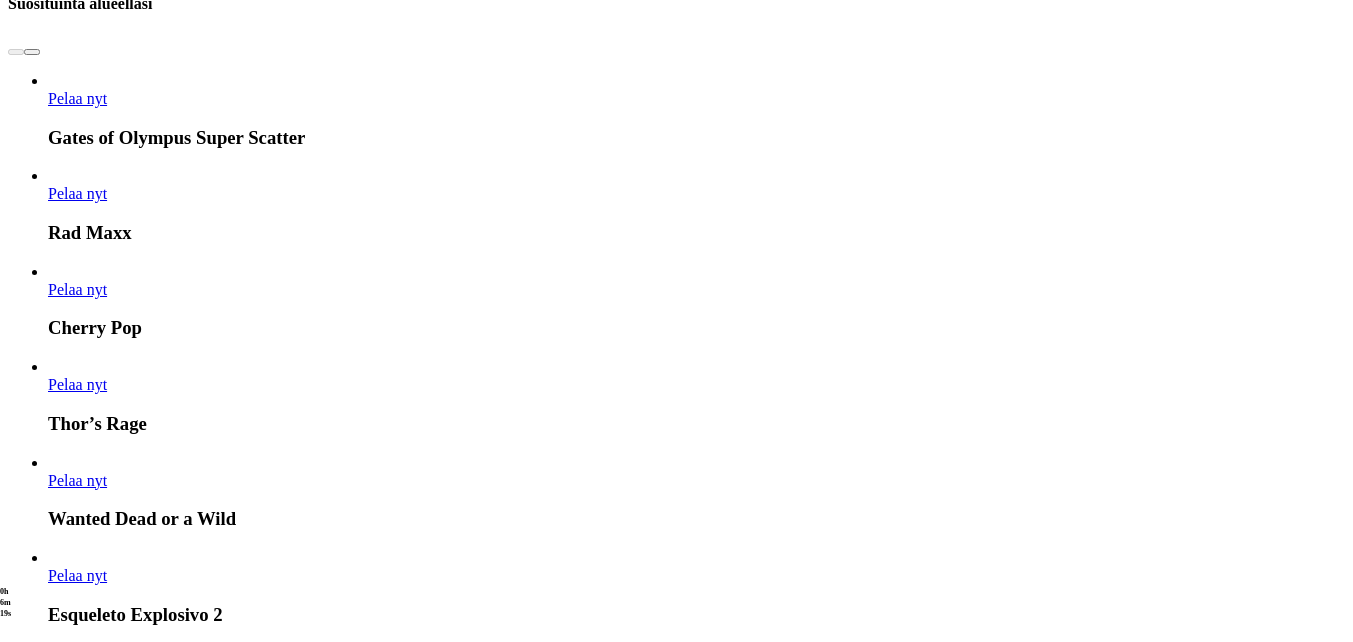 click on "Näytä kaikki" at bounding box center [1320, 17653] 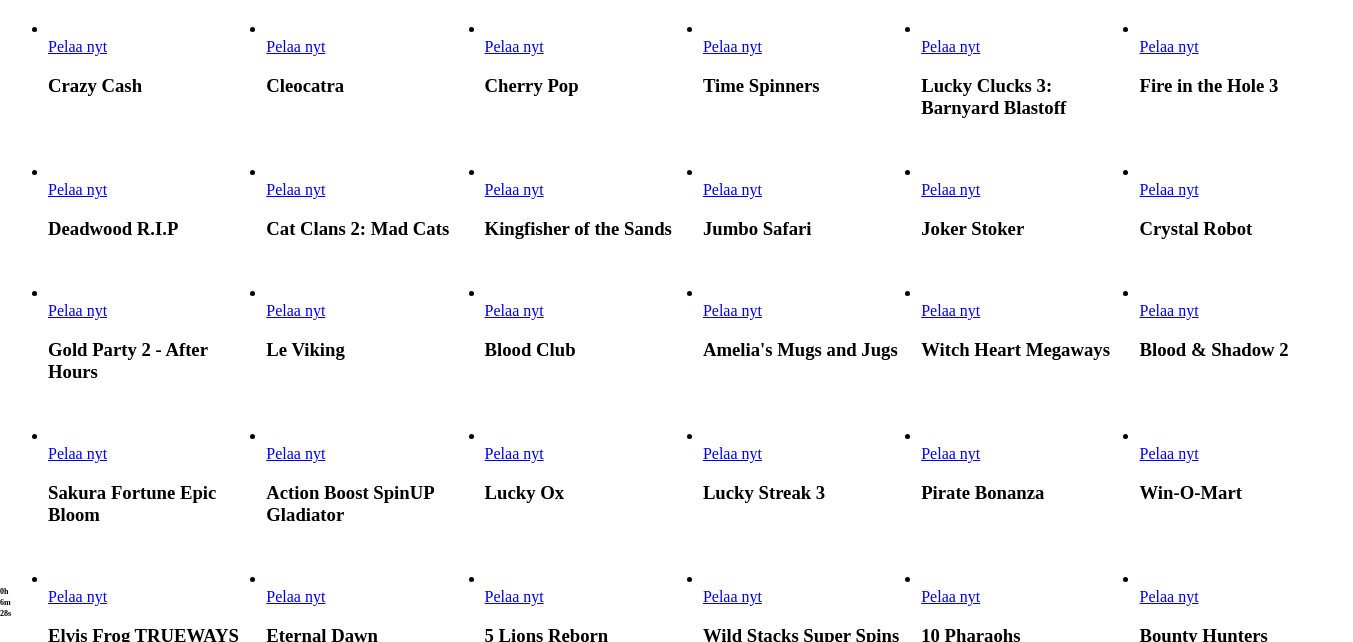 scroll, scrollTop: 900, scrollLeft: 0, axis: vertical 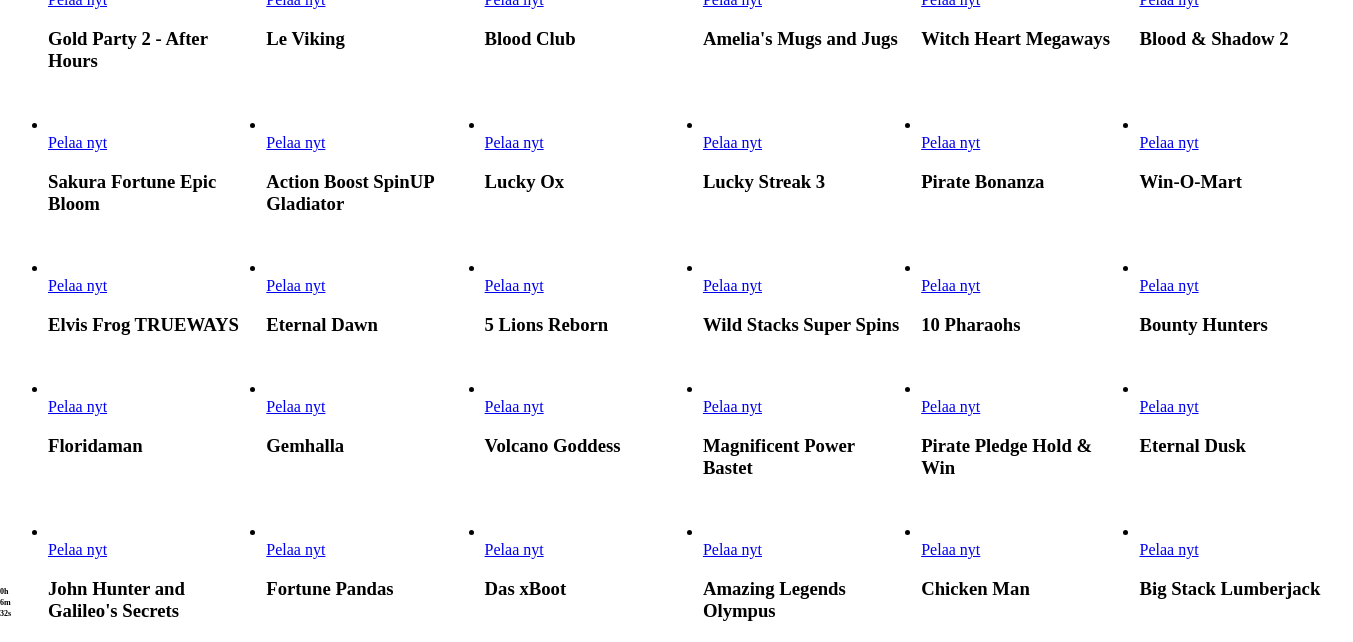 click on "Pelaa nyt" at bounding box center [77, 142] 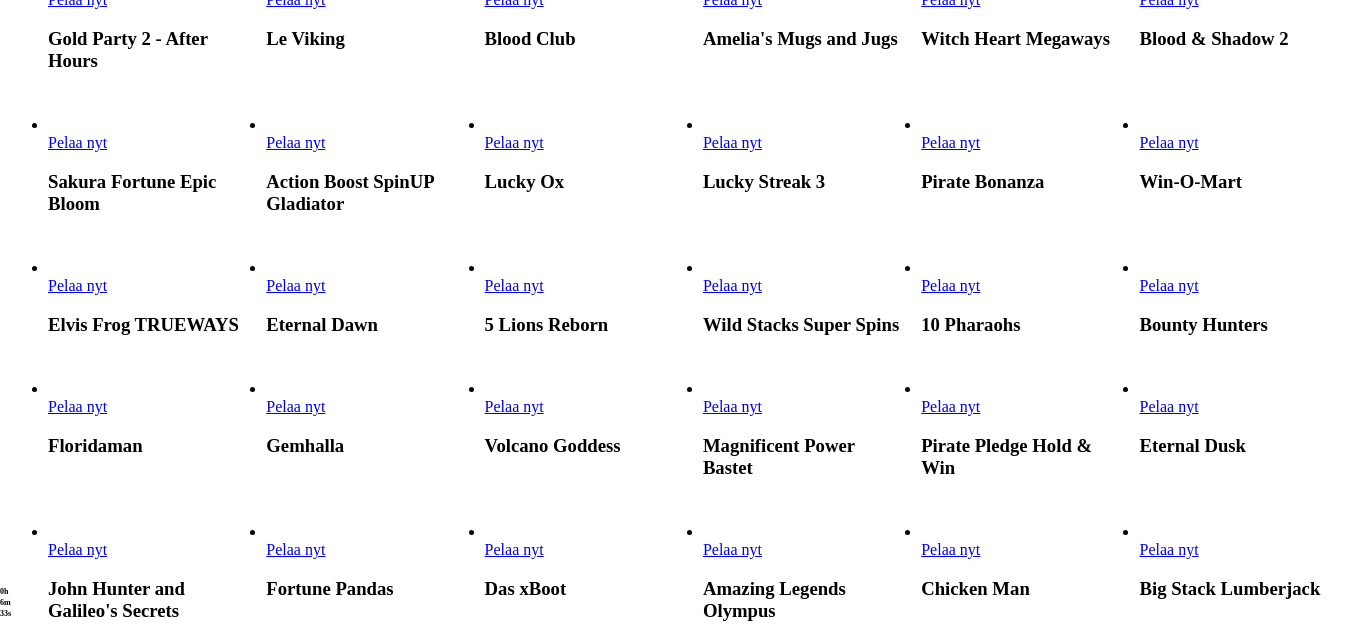 scroll, scrollTop: 0, scrollLeft: 0, axis: both 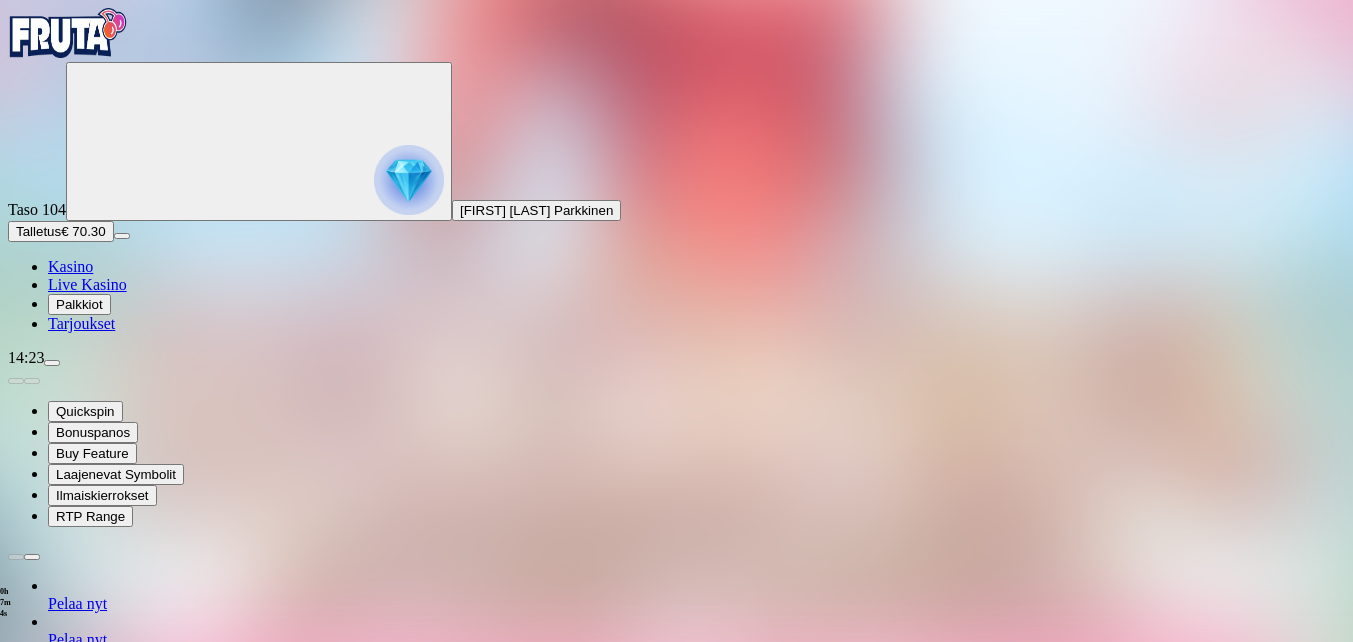 drag, startPoint x: 1235, startPoint y: 185, endPoint x: 1239, endPoint y: 259, distance: 74.10803 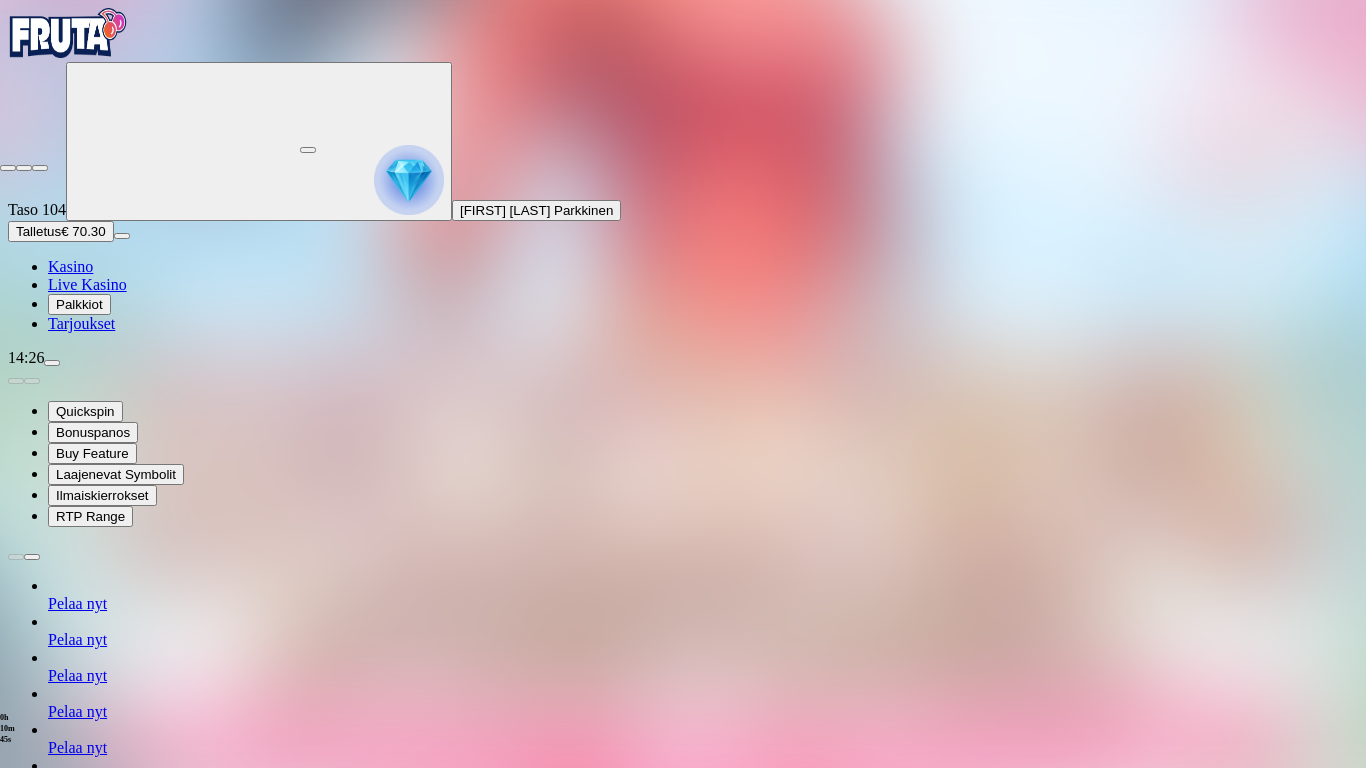 click at bounding box center [8, 168] 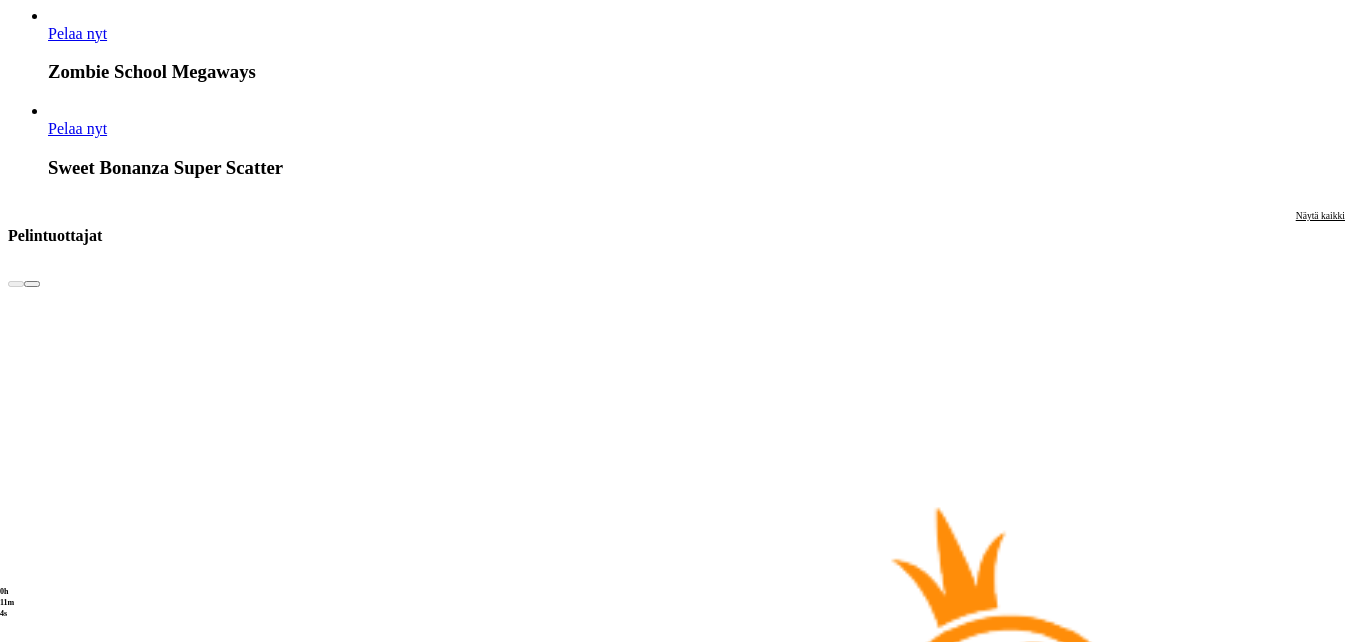 scroll, scrollTop: 4400, scrollLeft: 0, axis: vertical 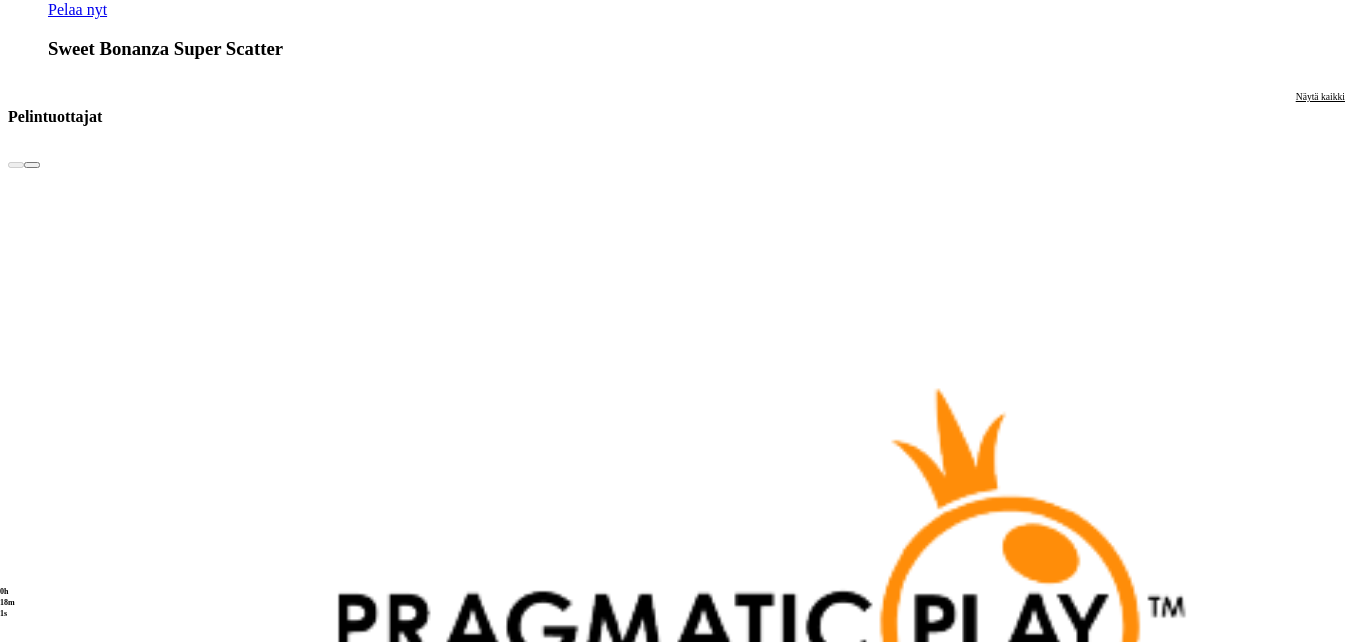 click on "Näytä kaikki" at bounding box center (1320, 27908) 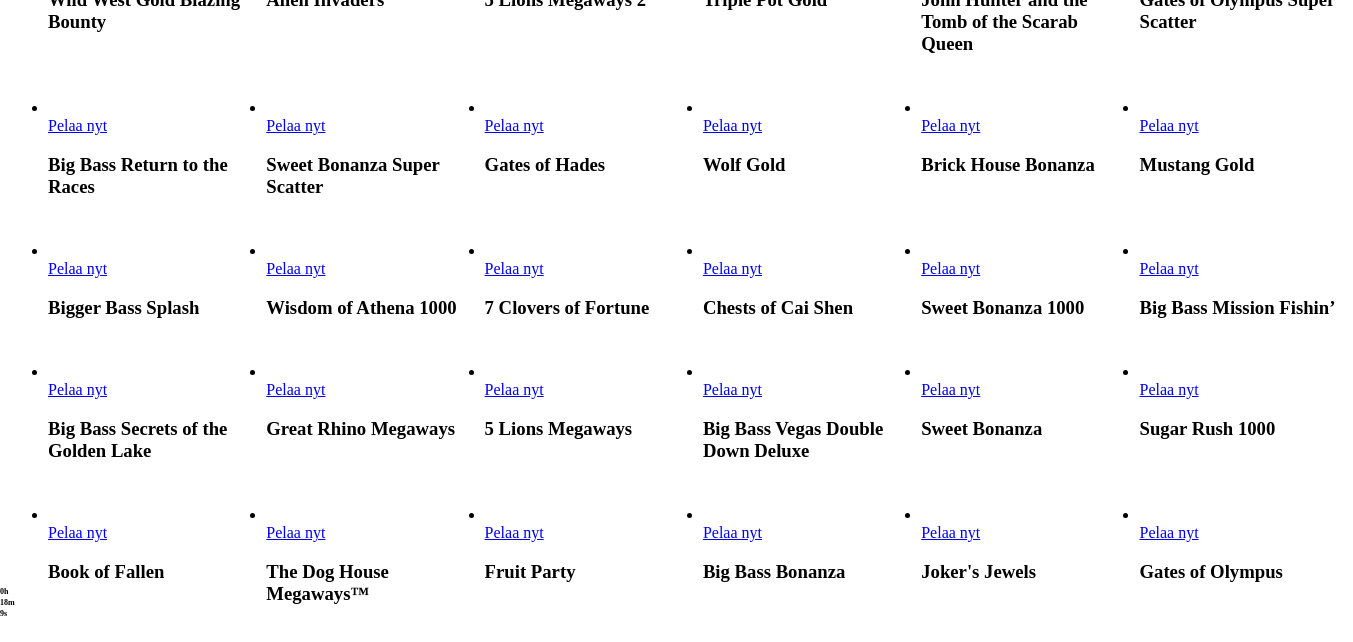 scroll, scrollTop: 800, scrollLeft: 0, axis: vertical 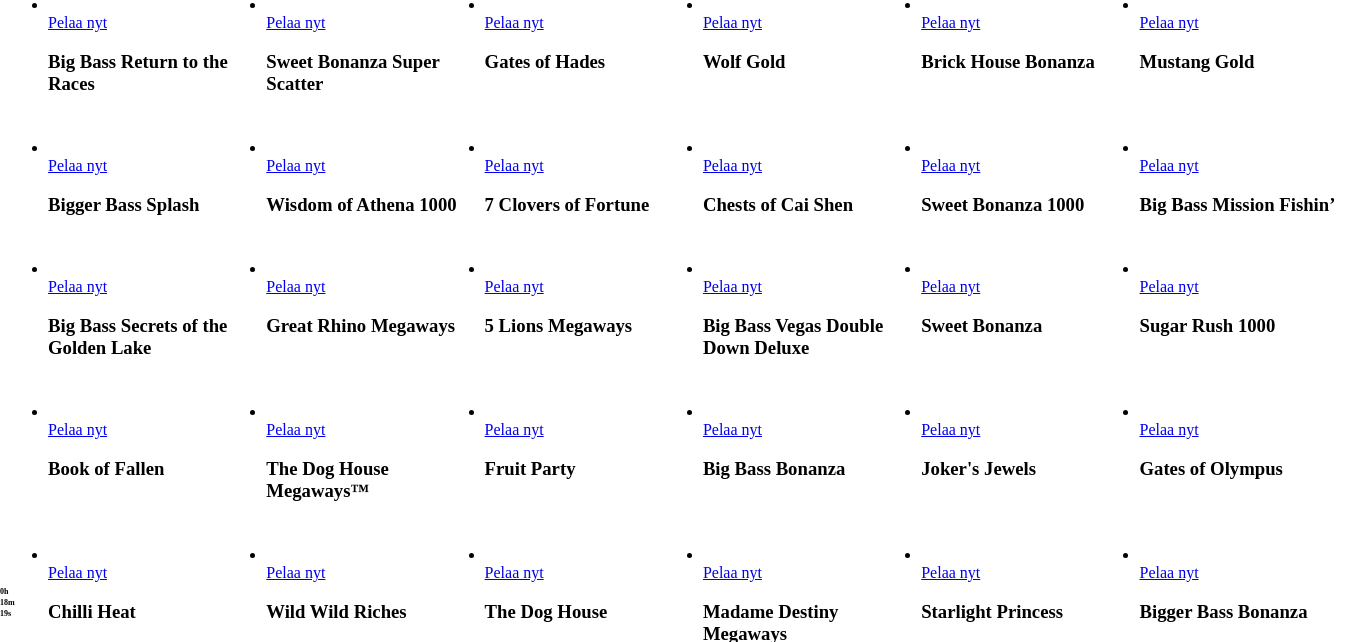click on "Pelaa nyt" at bounding box center (1168, 286) 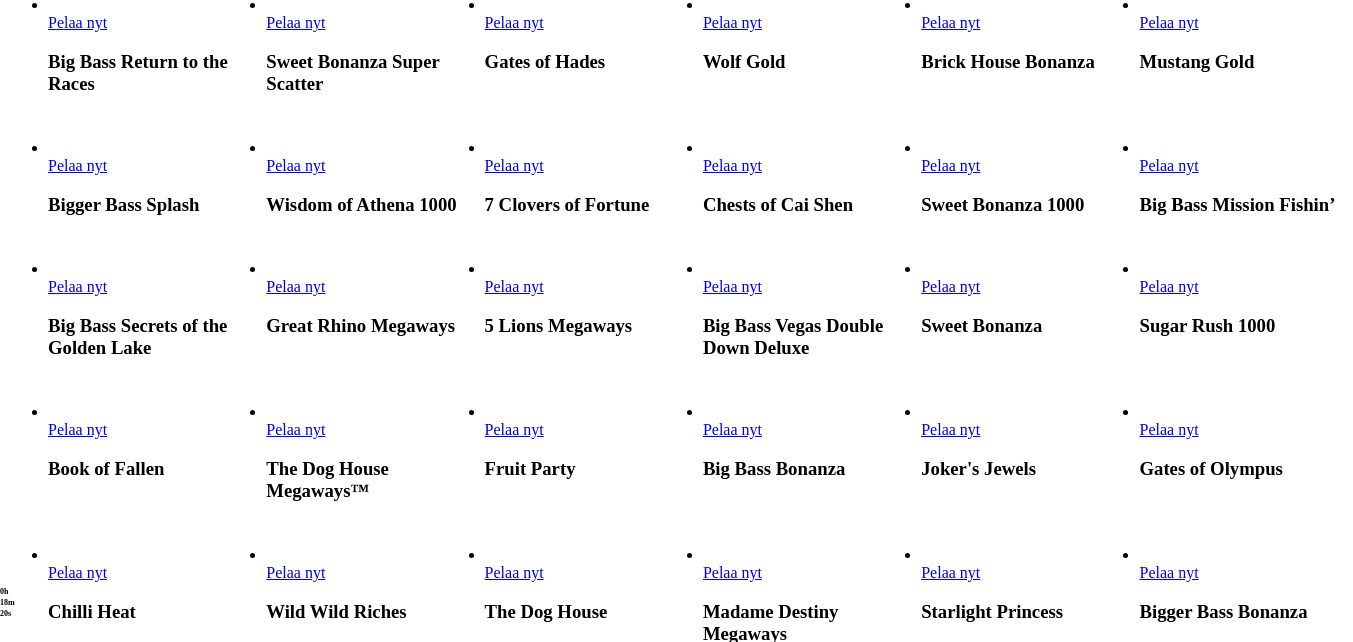 scroll, scrollTop: 0, scrollLeft: 0, axis: both 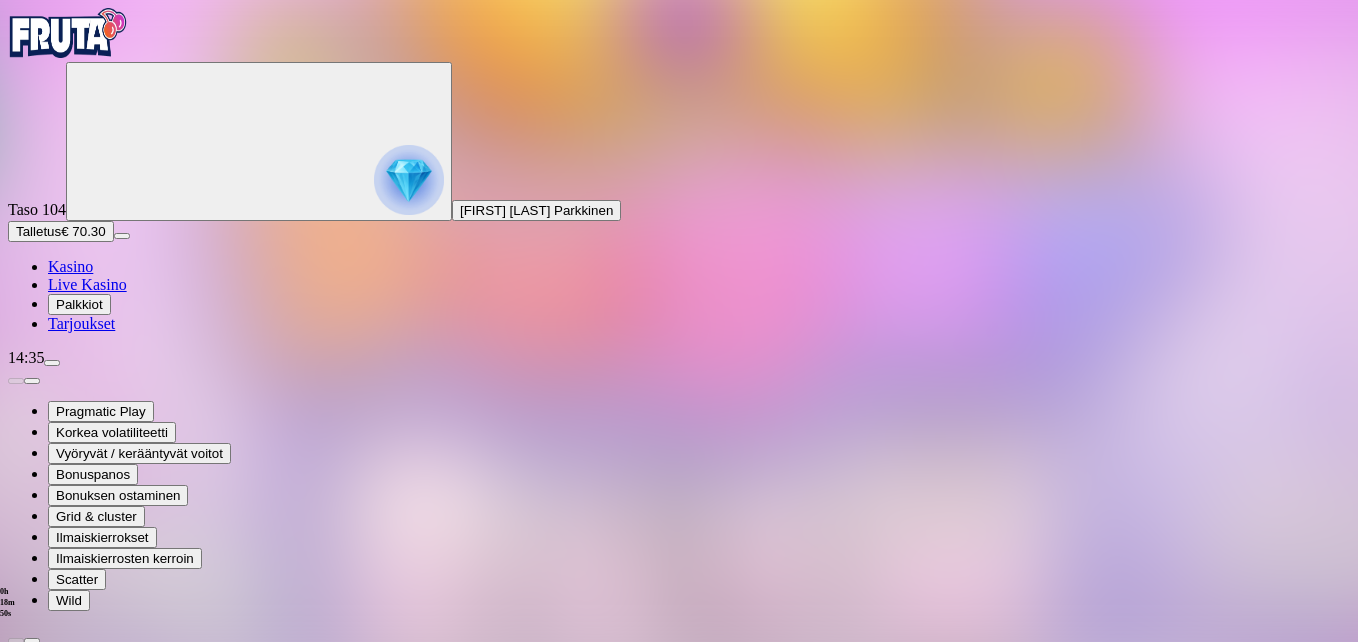 click at bounding box center [48, 1410] 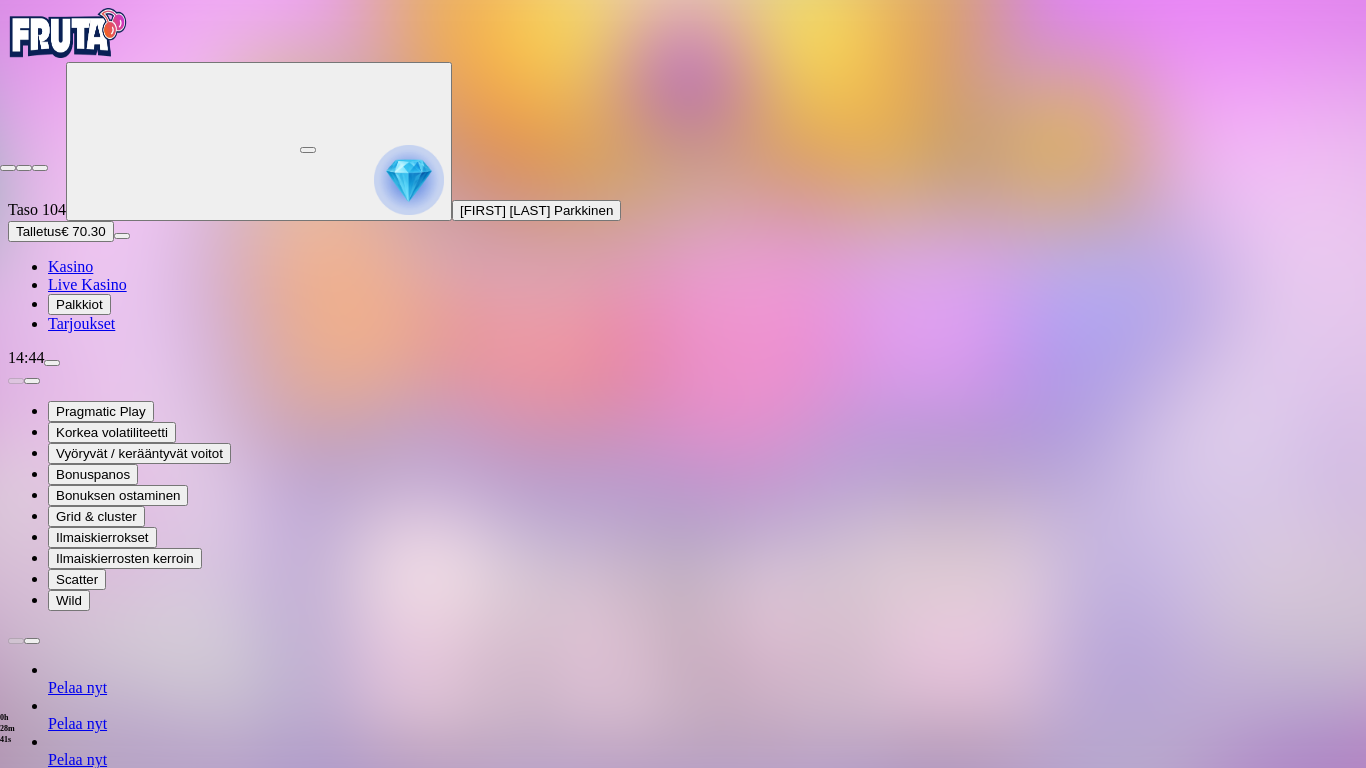 click at bounding box center (8, 168) 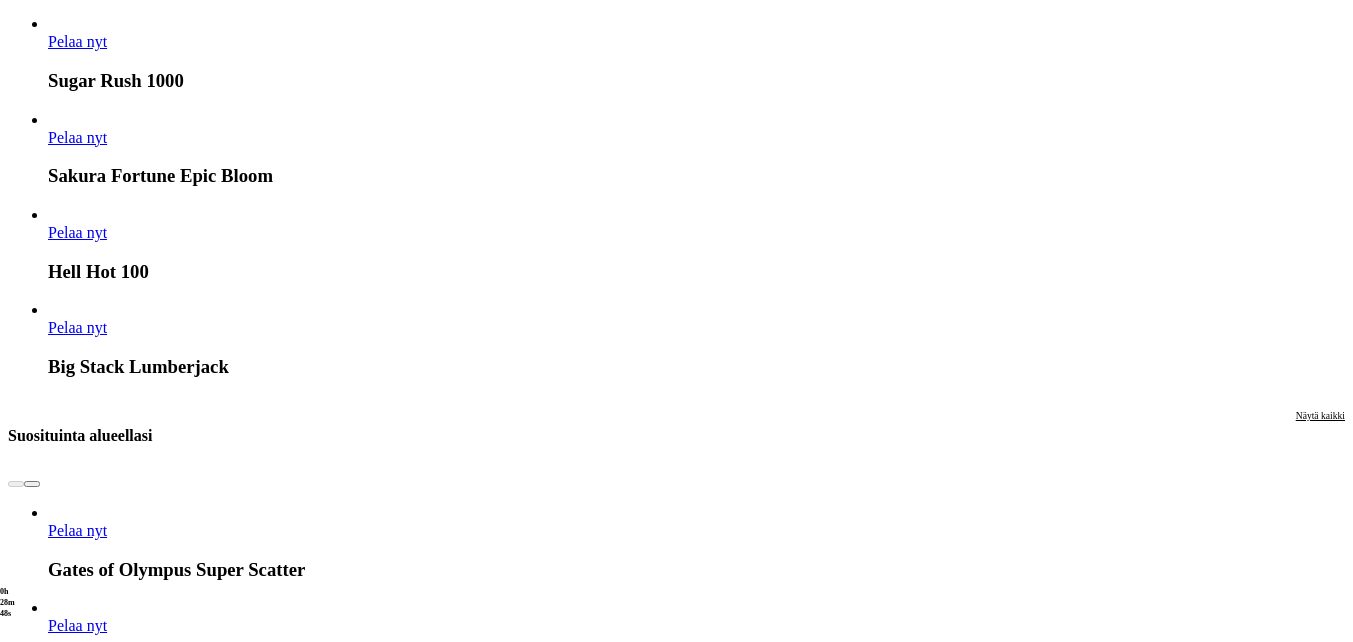 scroll, scrollTop: 1800, scrollLeft: 0, axis: vertical 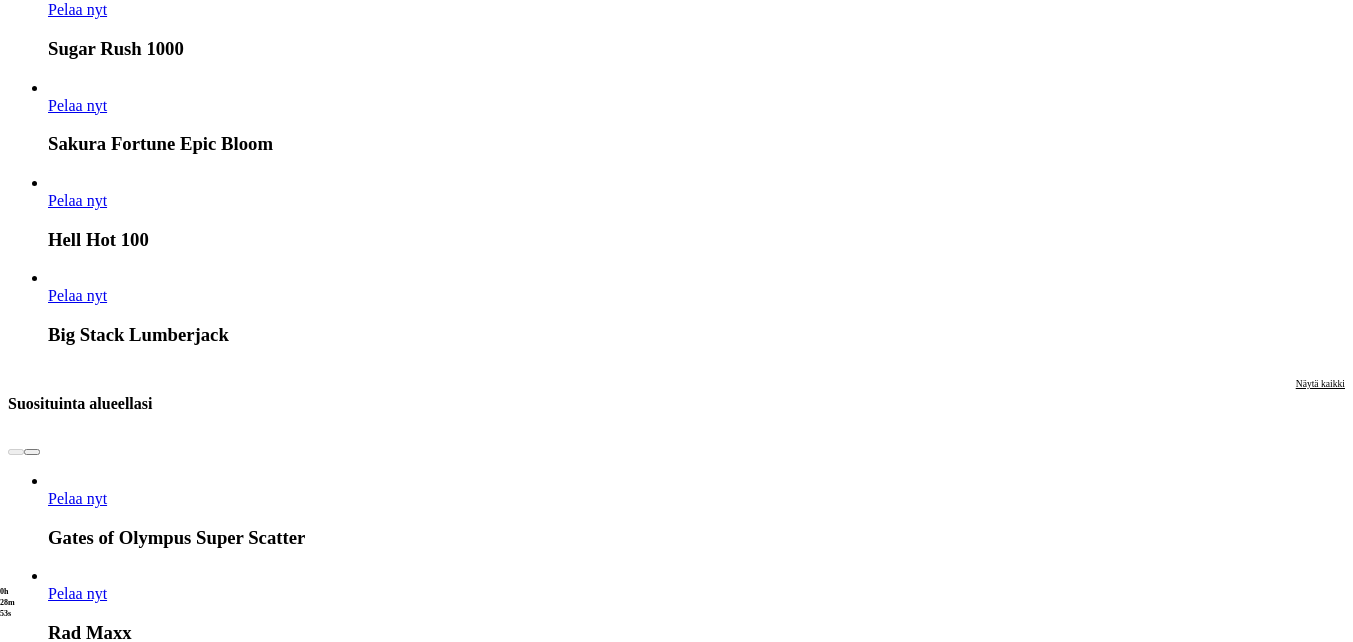 click on "Näytä kaikki" at bounding box center [1320, 15954] 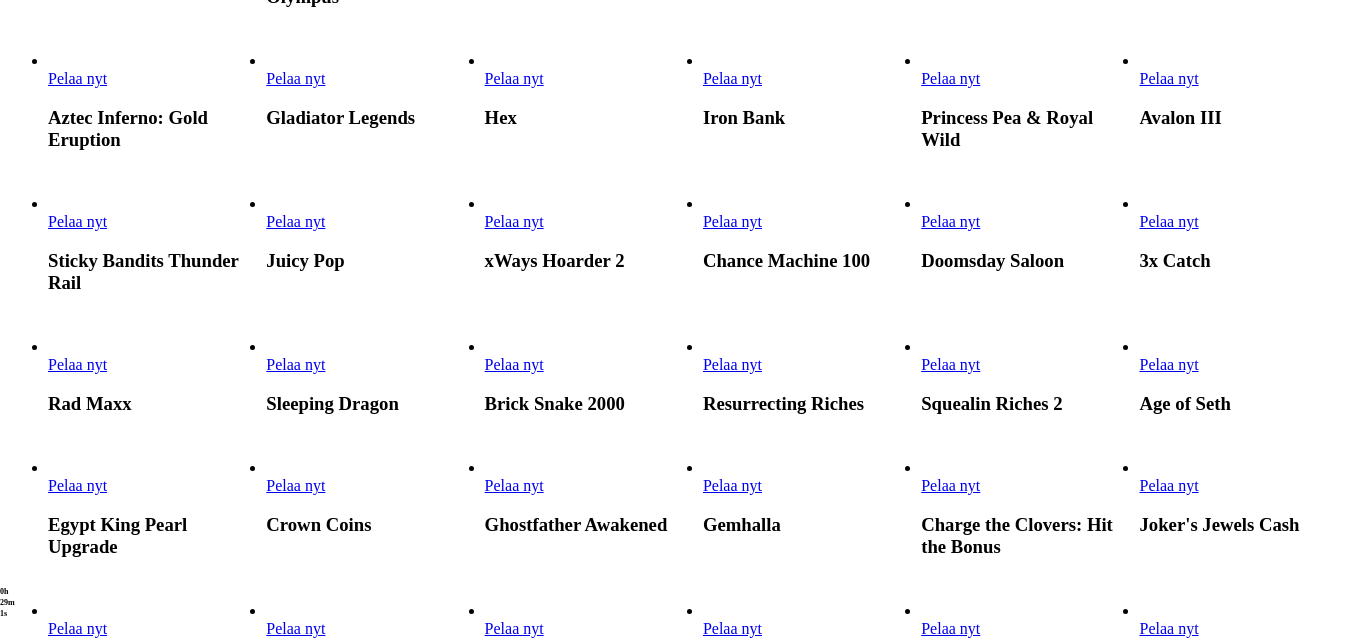 scroll, scrollTop: 600, scrollLeft: 0, axis: vertical 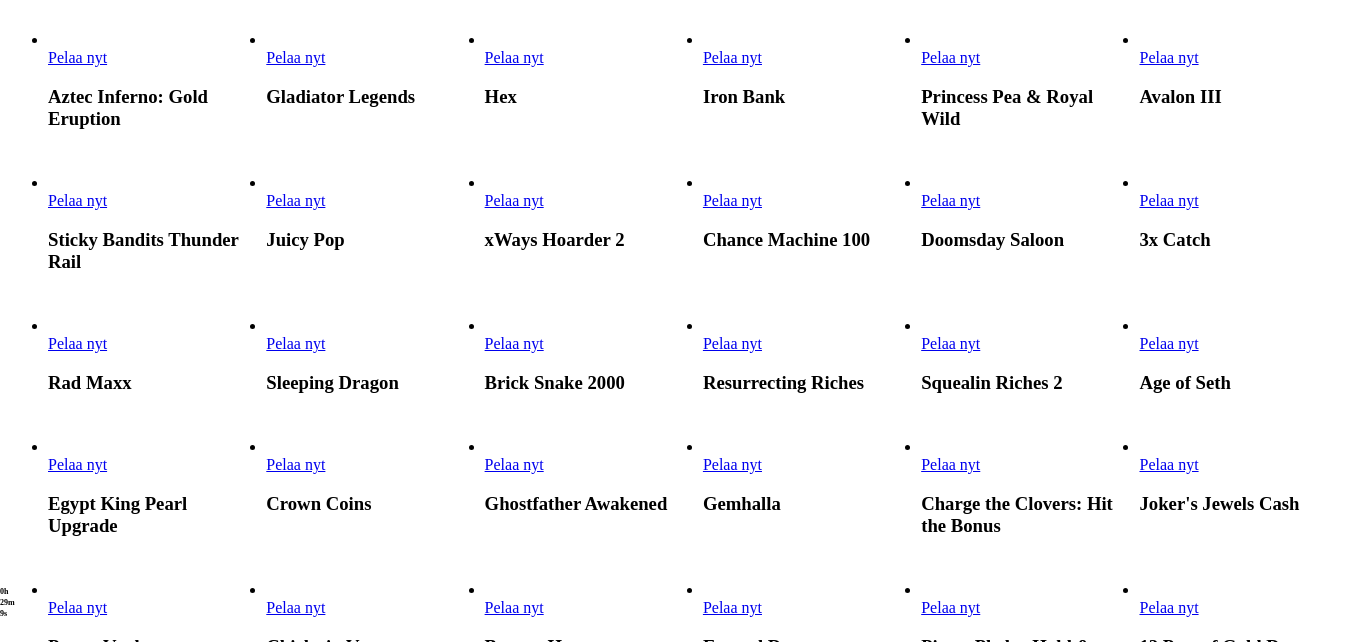 click on "Pelaa nyt" at bounding box center [950, 343] 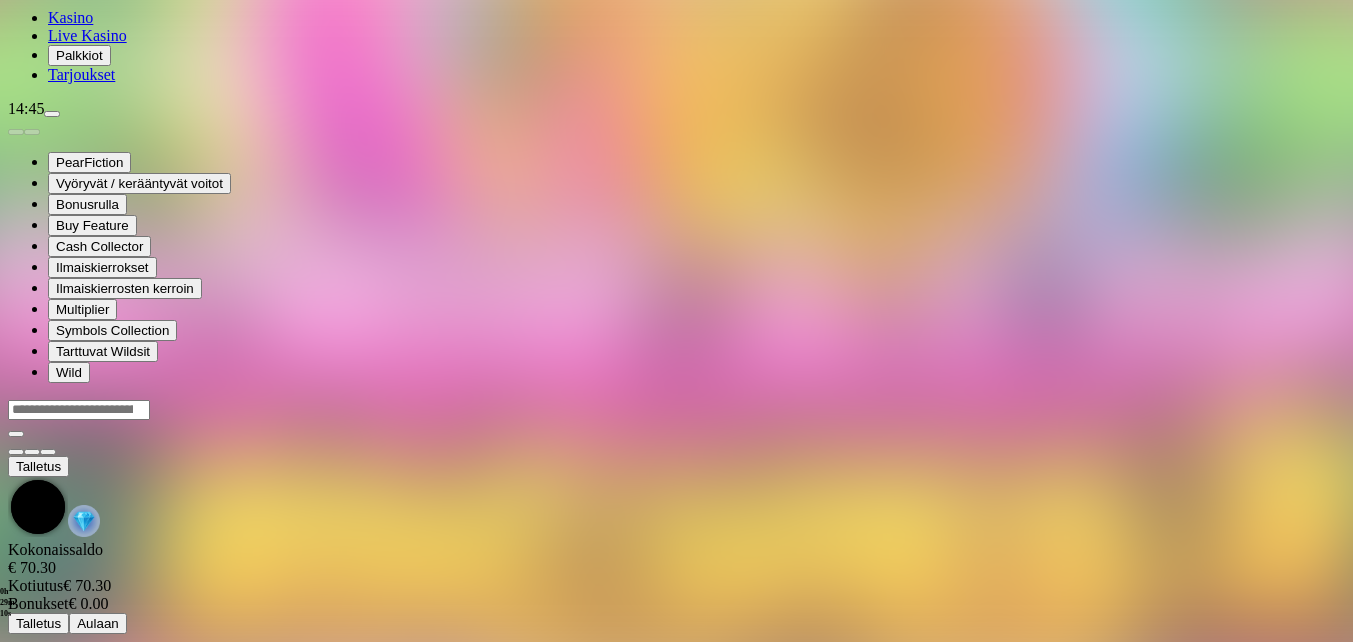 scroll, scrollTop: 0, scrollLeft: 0, axis: both 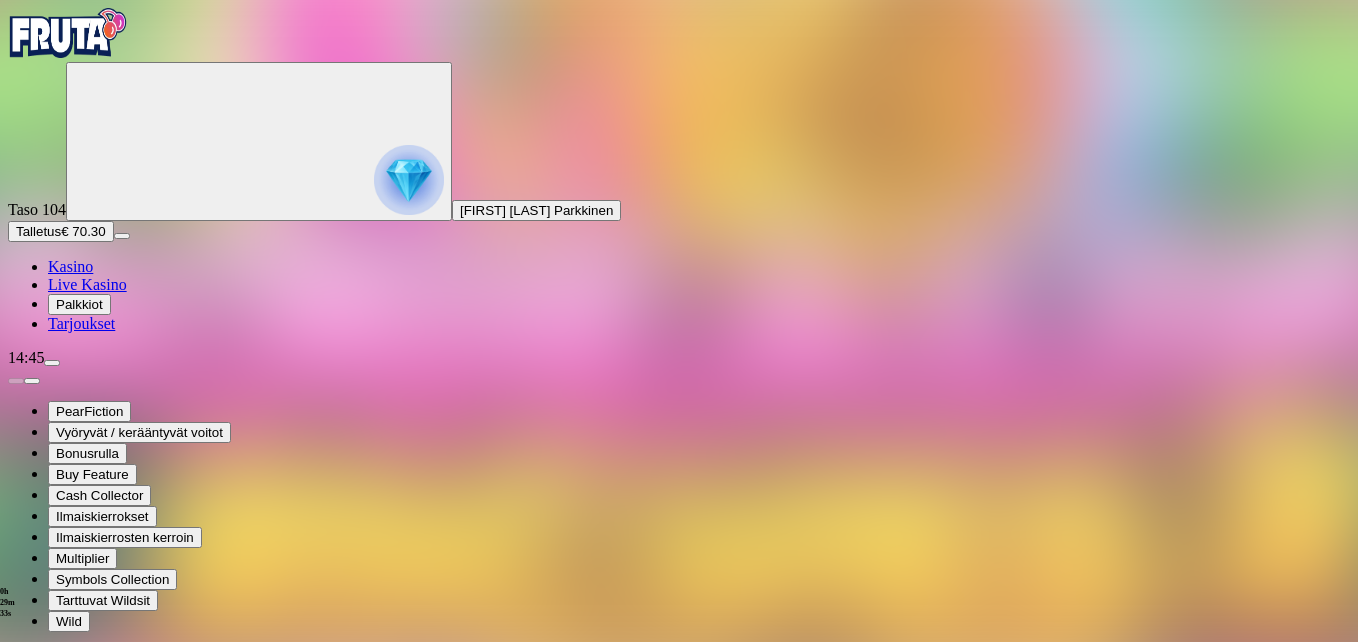 click at bounding box center (48, 841) 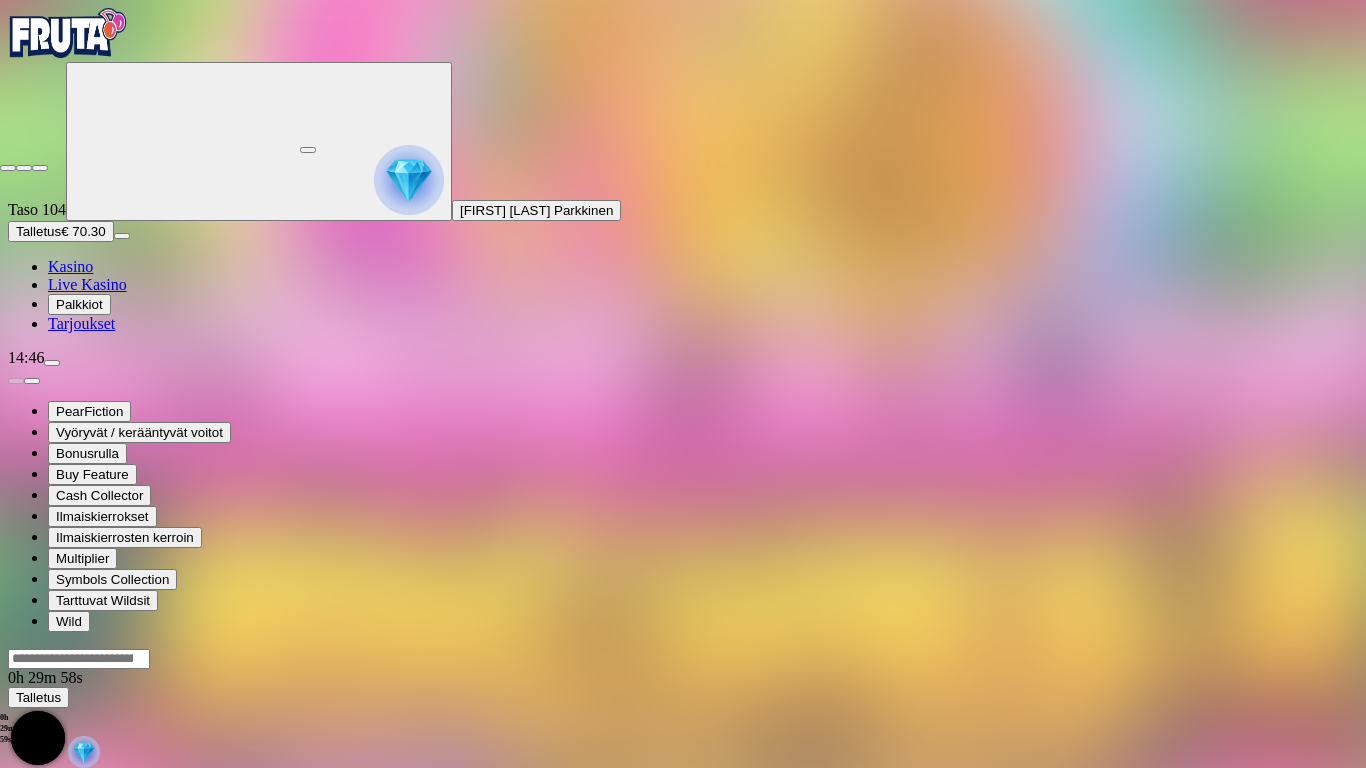 click at bounding box center (40, 168) 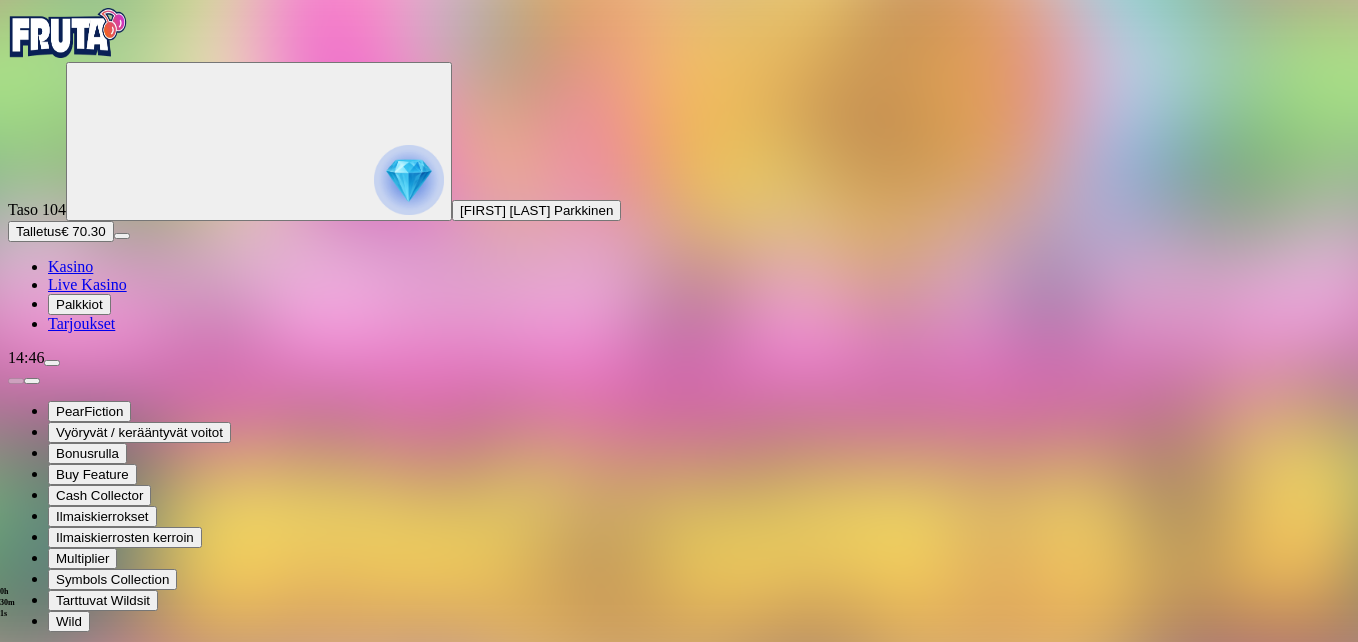 click at bounding box center (48, 1431) 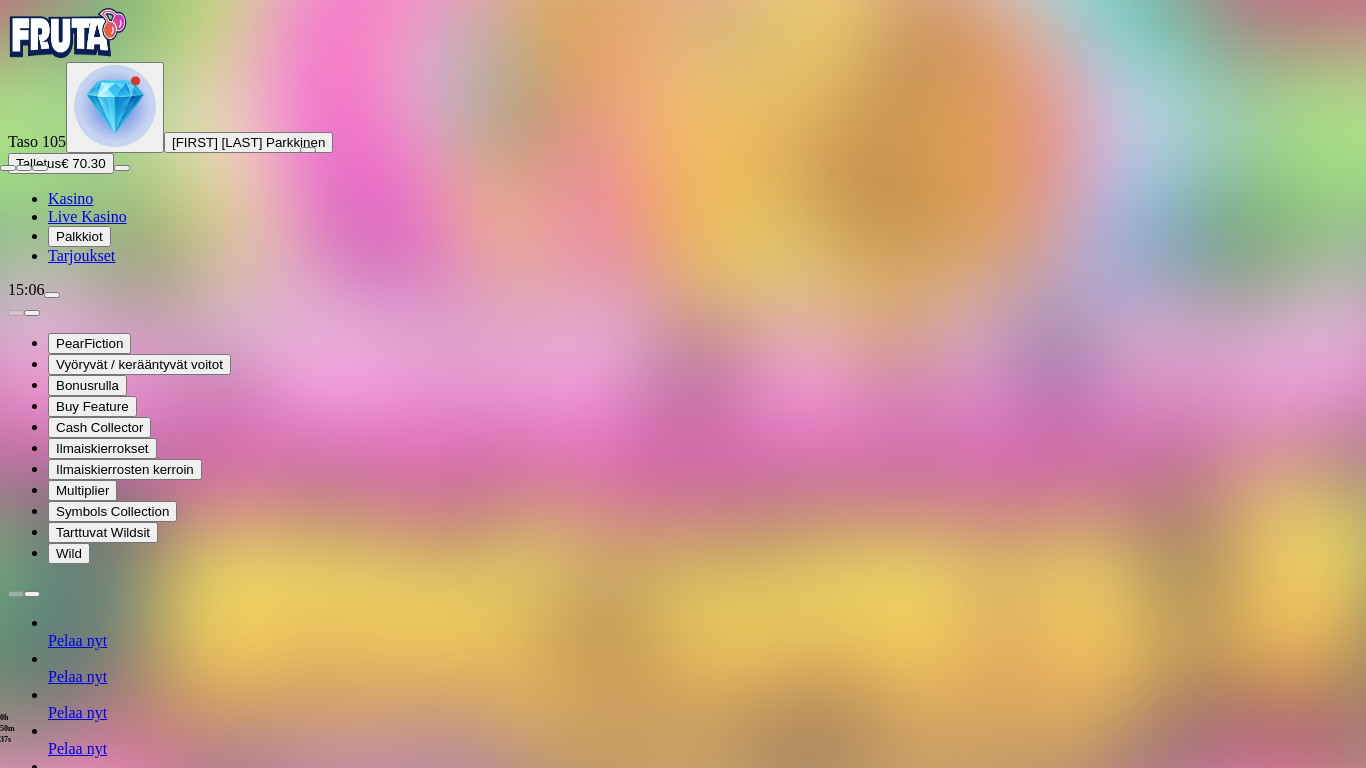 click at bounding box center [8, 168] 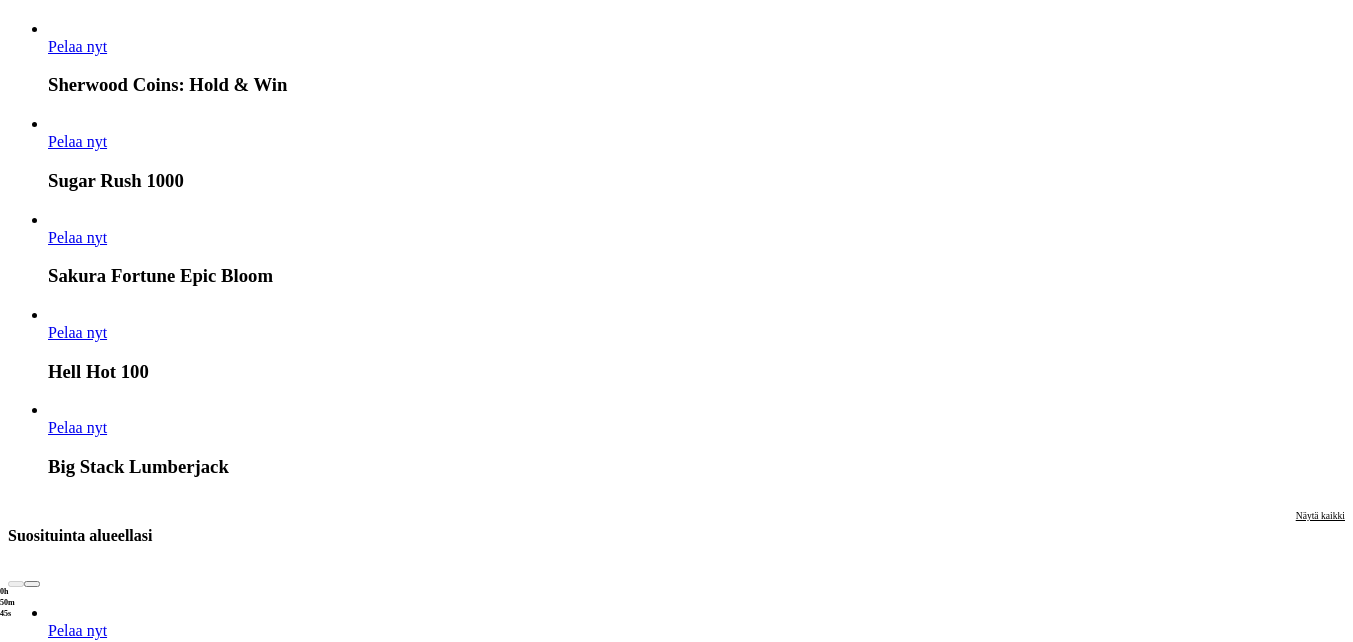 scroll, scrollTop: 1800, scrollLeft: 0, axis: vertical 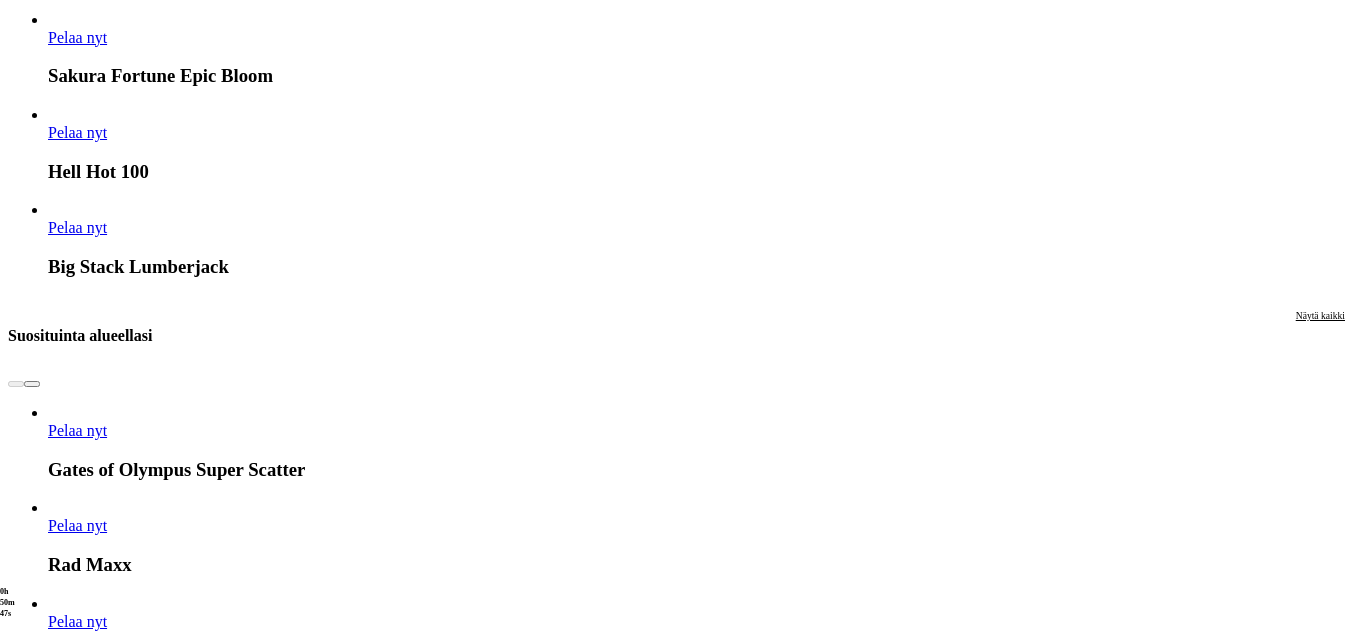 click on "Näytä kaikki" at bounding box center [1320, 15886] 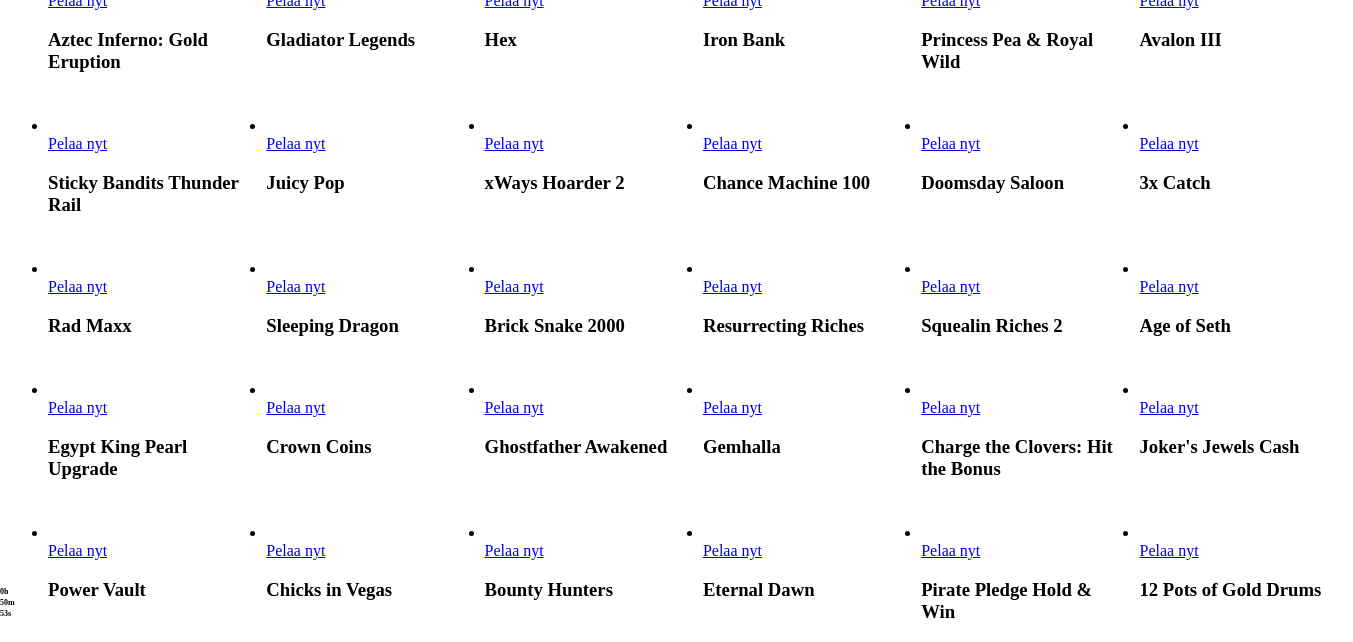 scroll, scrollTop: 700, scrollLeft: 0, axis: vertical 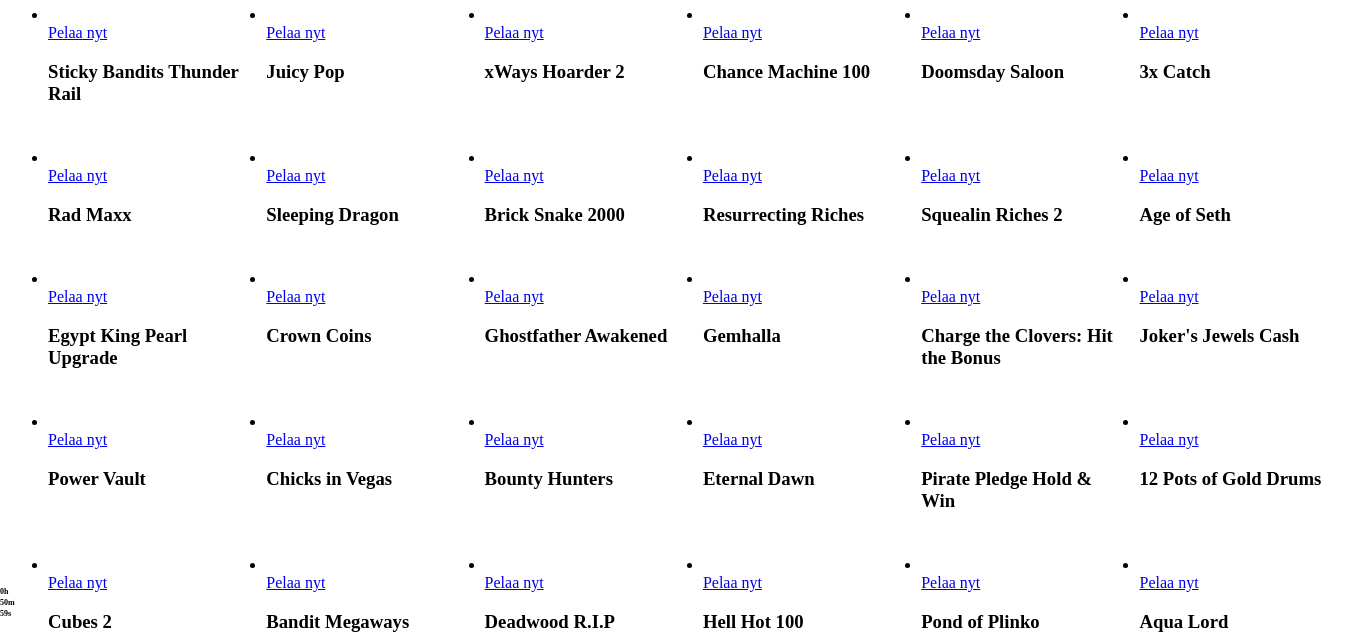 click on "Pelaa nyt" at bounding box center (295, 296) 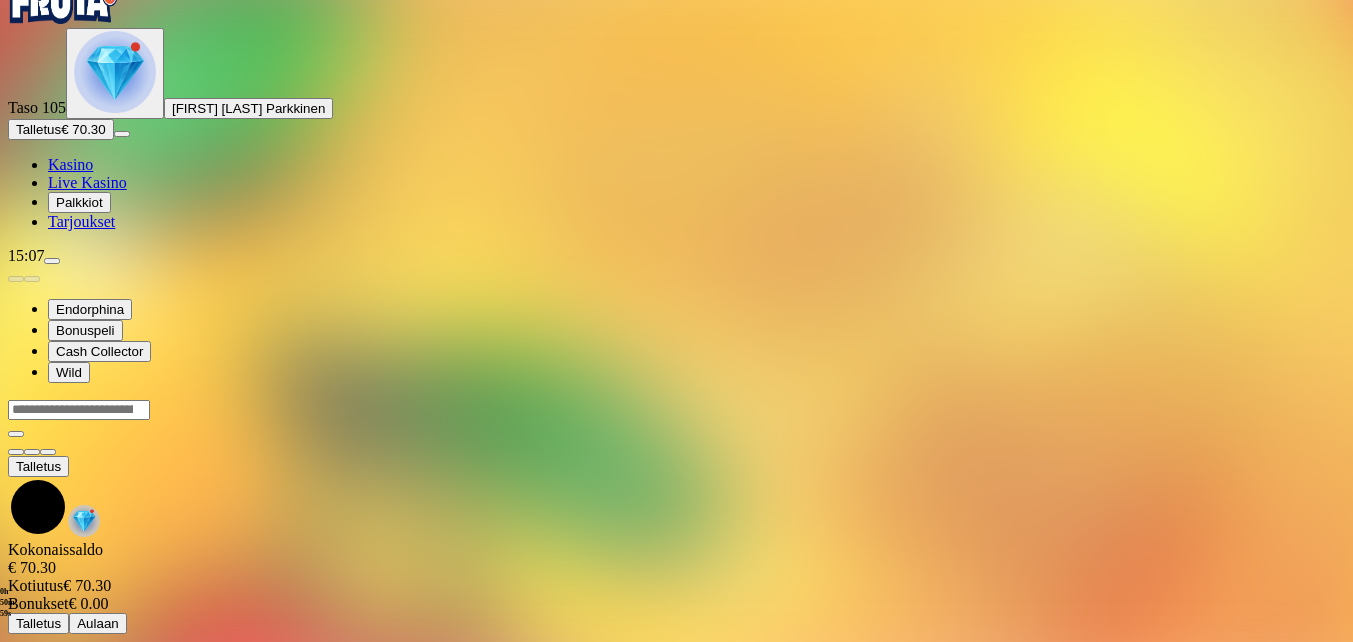 scroll, scrollTop: 0, scrollLeft: 0, axis: both 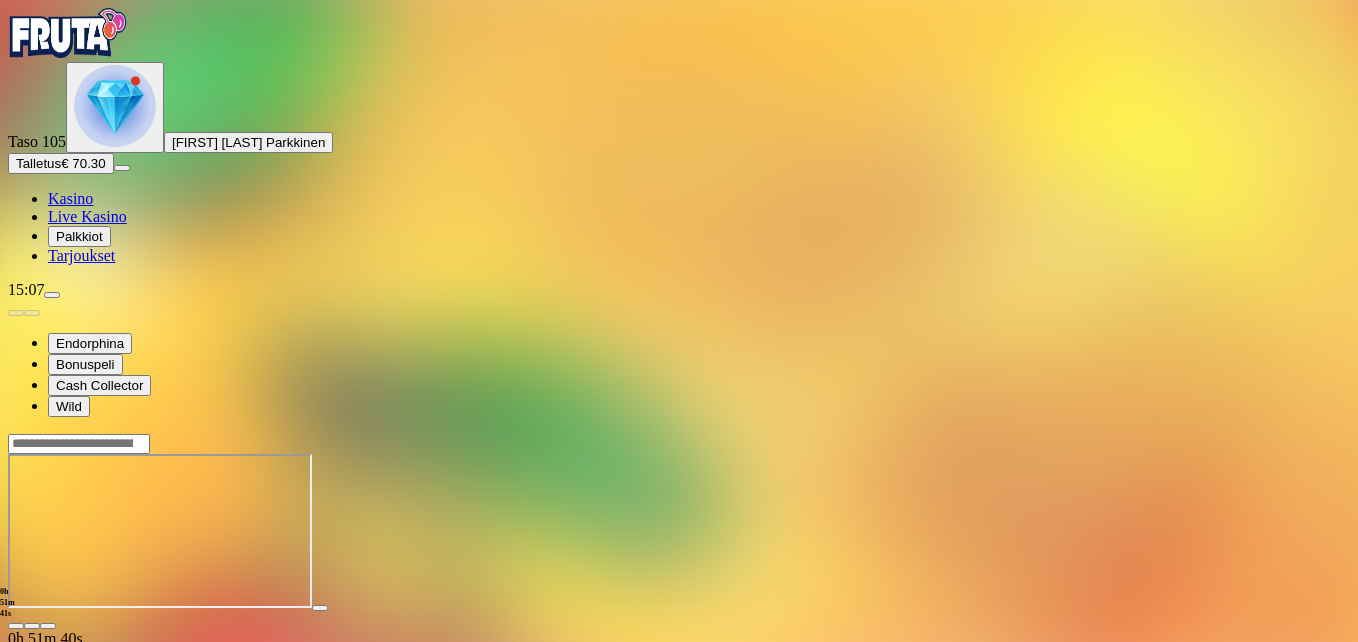 click at bounding box center (48, 626) 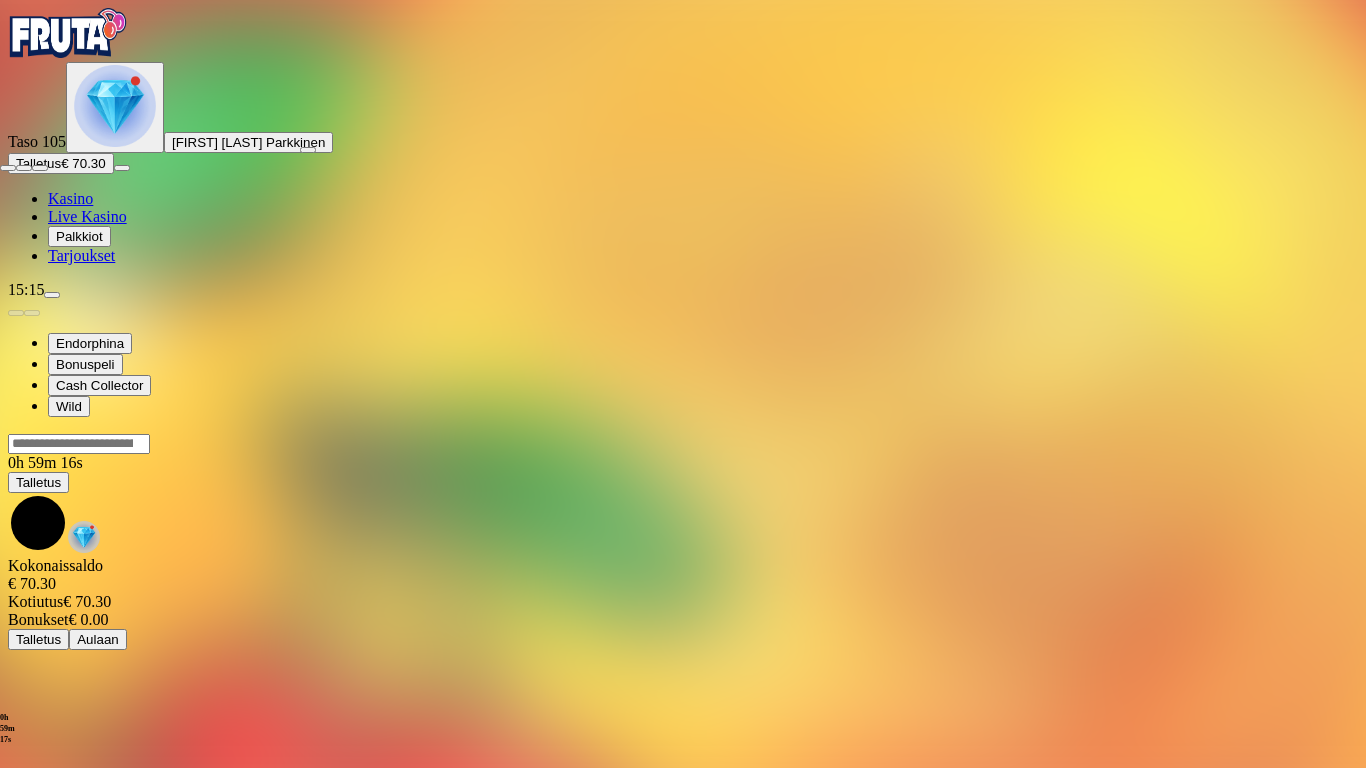 click at bounding box center [8, 168] 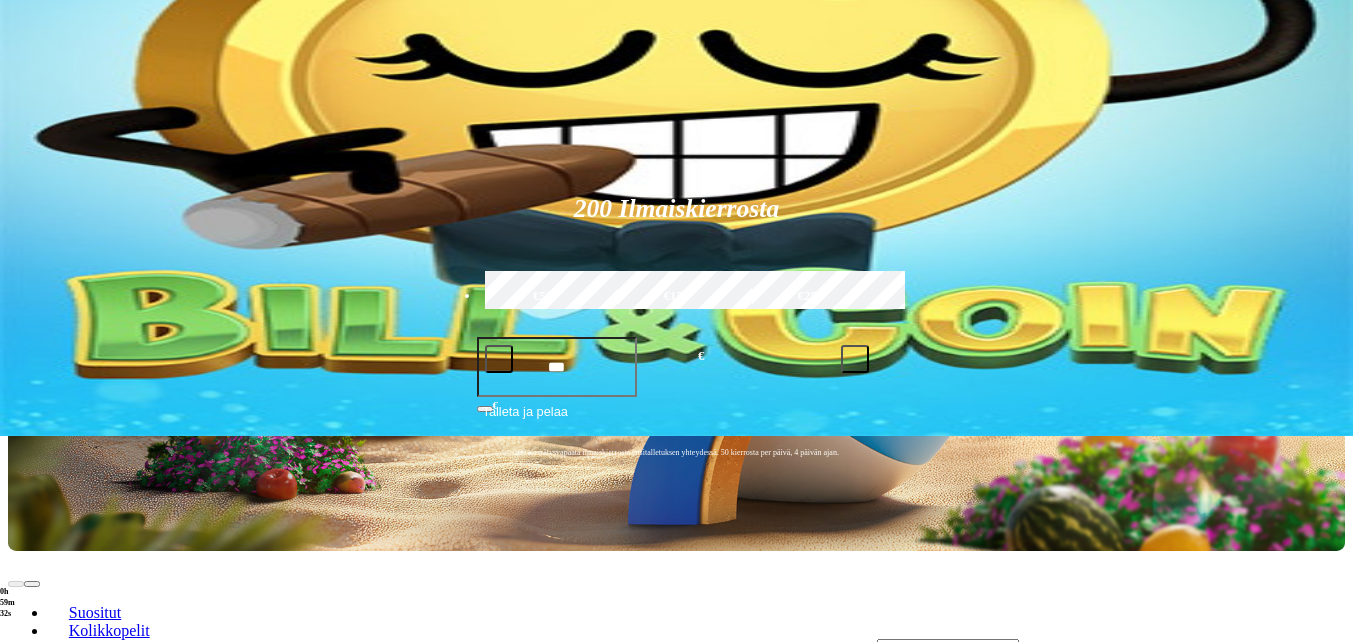 scroll, scrollTop: 0, scrollLeft: 0, axis: both 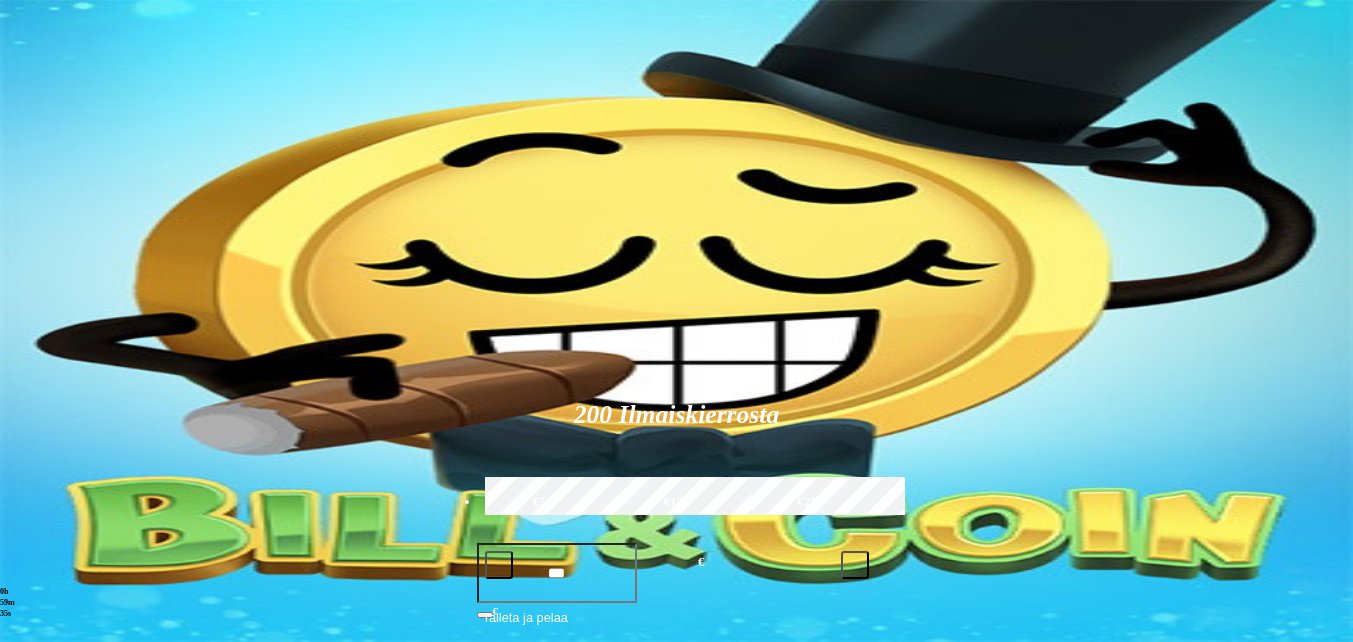 click at bounding box center (948, 855) 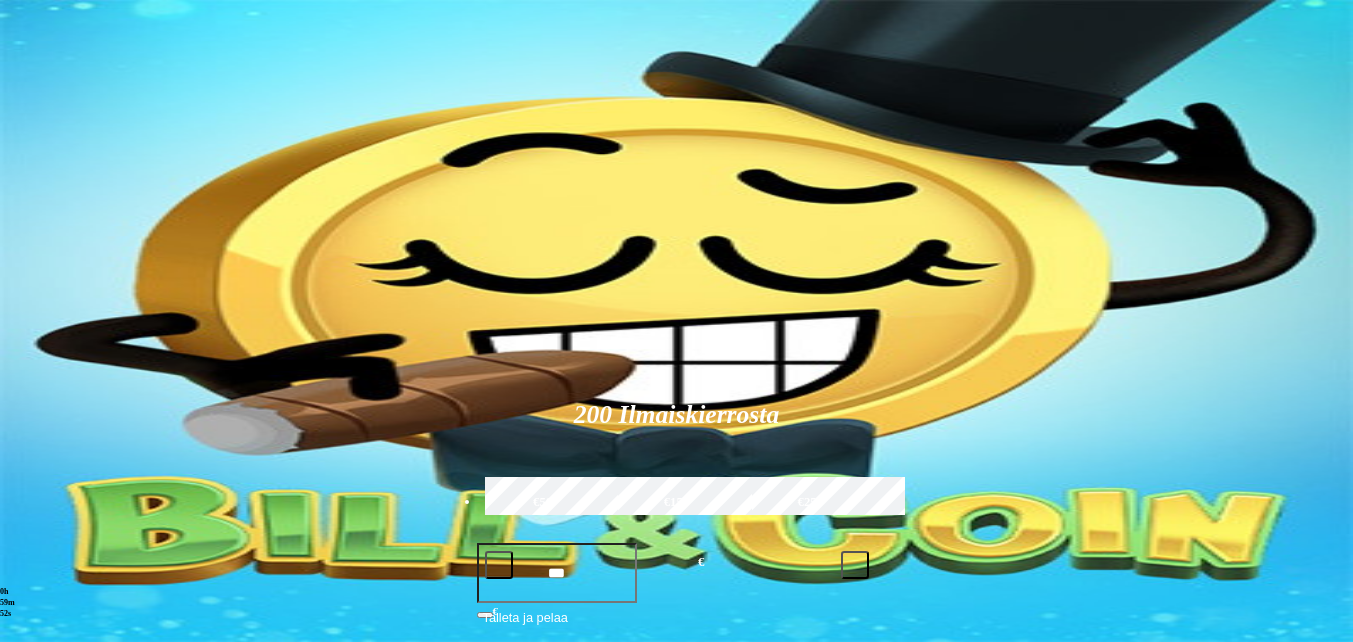scroll, scrollTop: 687, scrollLeft: 0, axis: vertical 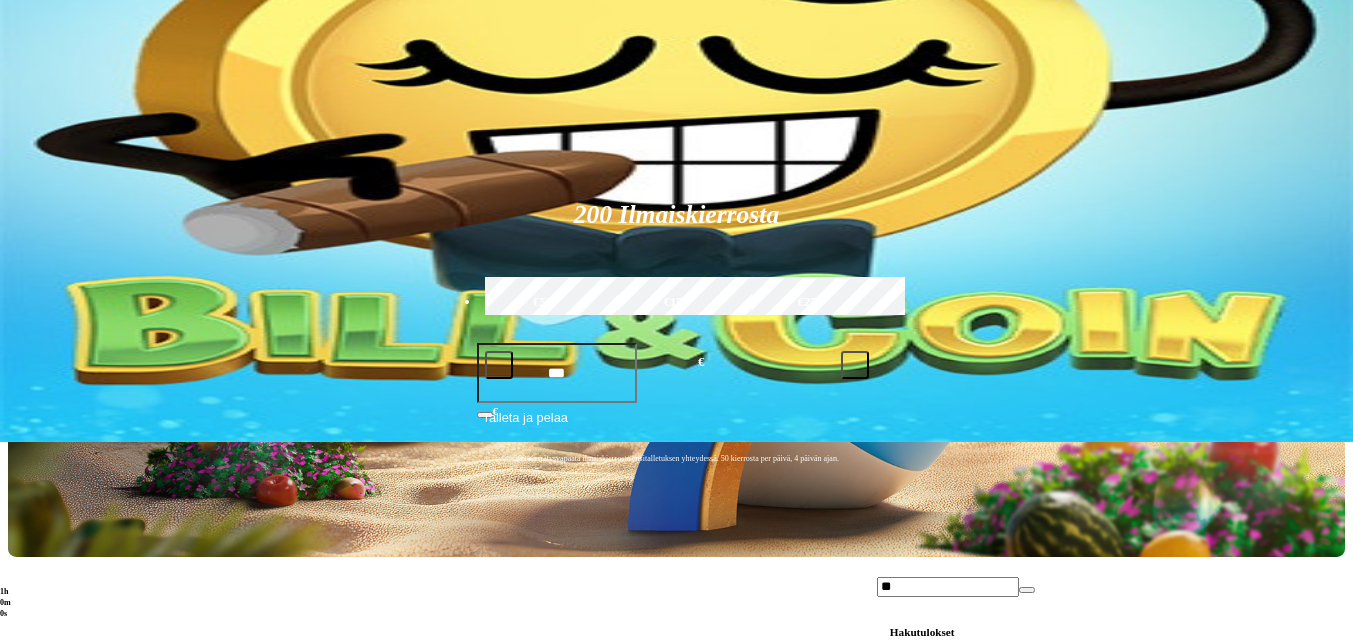 type on "*" 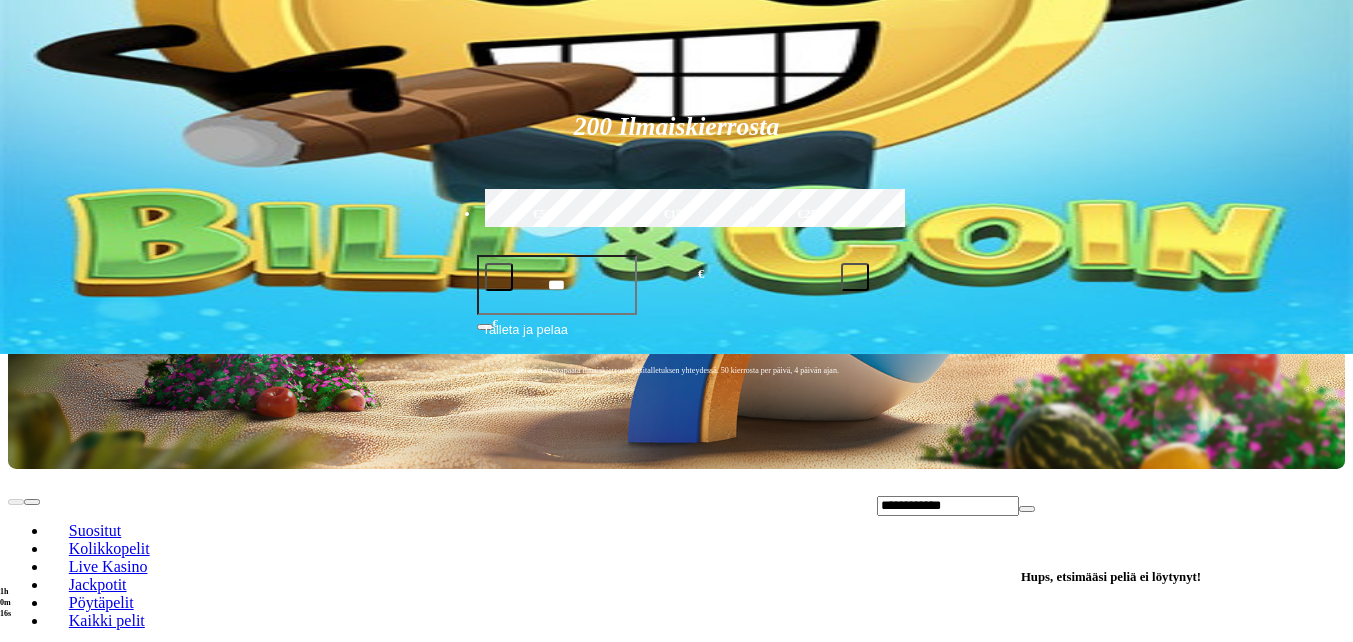 scroll, scrollTop: 300, scrollLeft: 0, axis: vertical 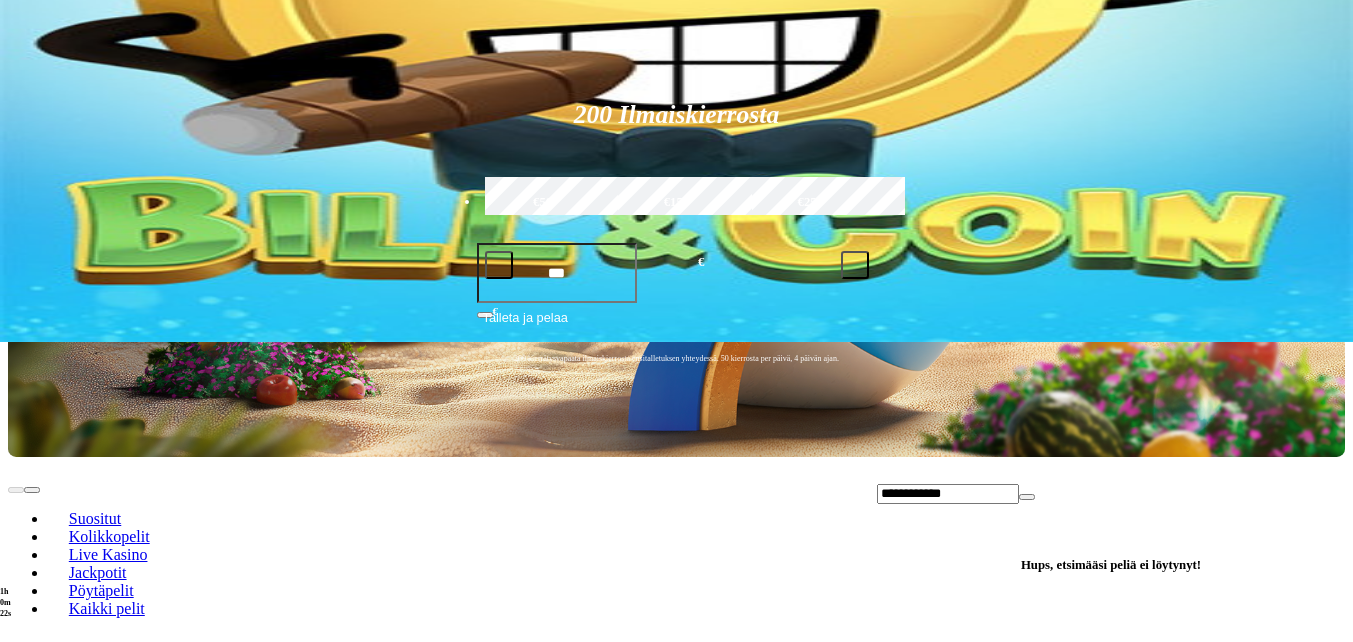 click at bounding box center [877, 491] 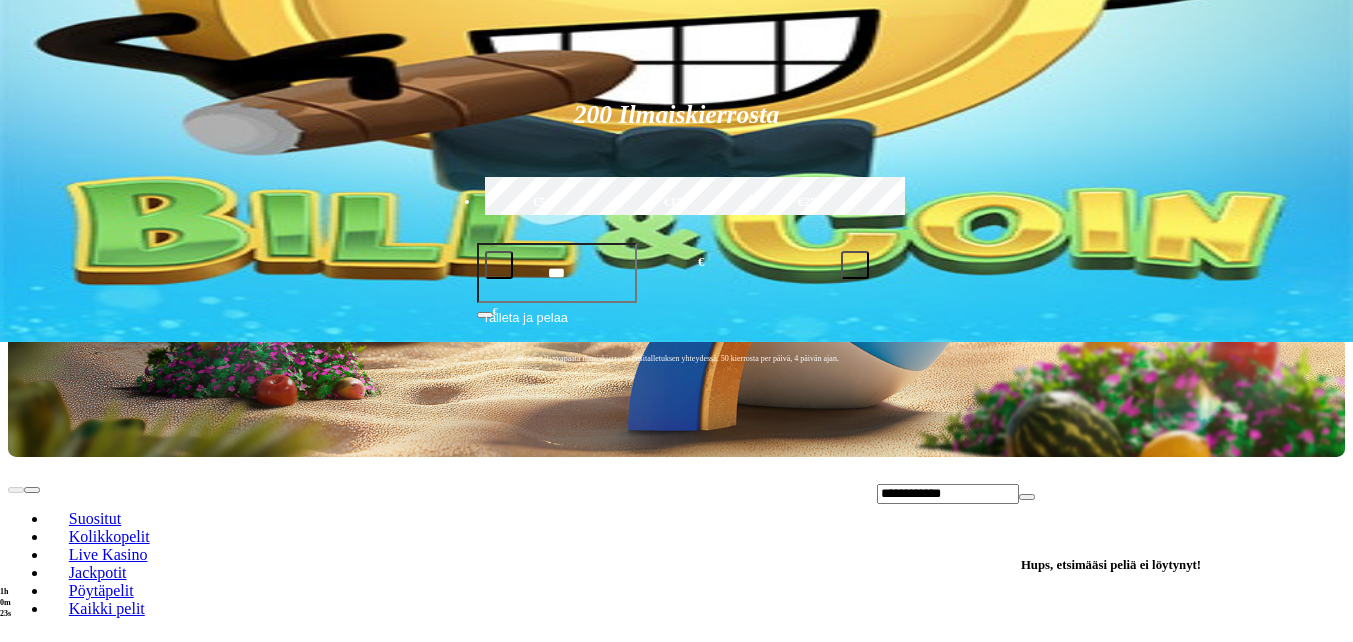 click on "**********" at bounding box center [948, 494] 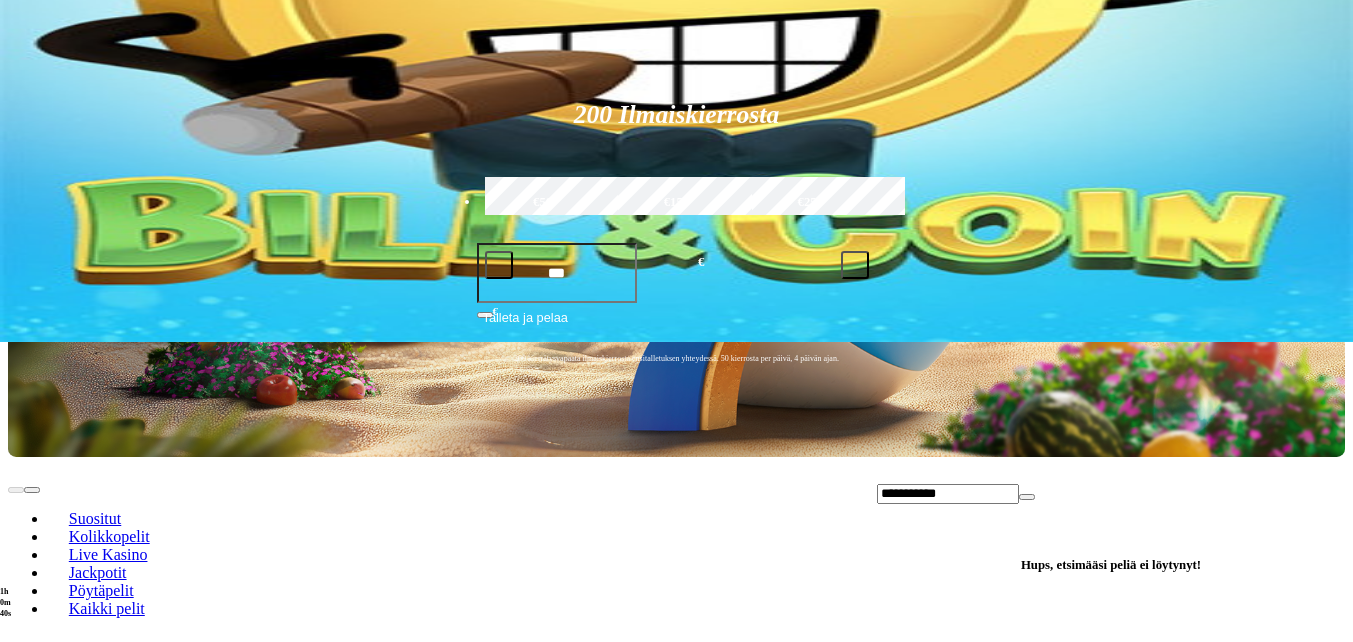 click at bounding box center [877, 491] 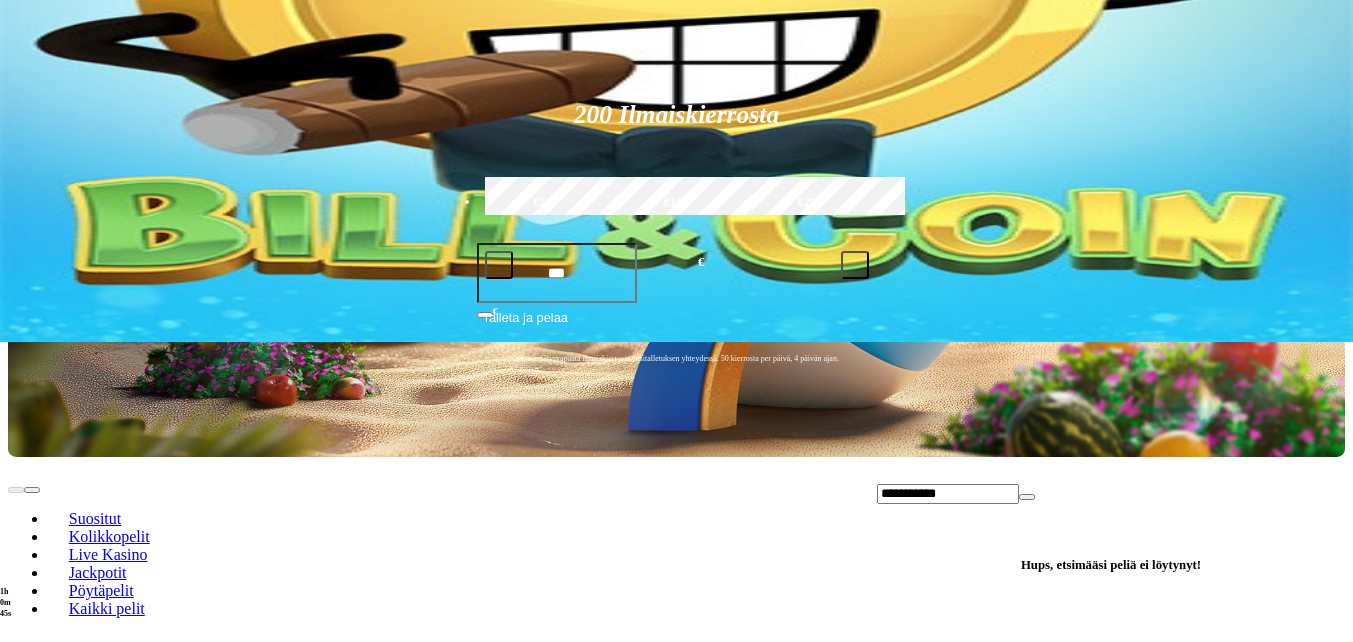 click on "**********" at bounding box center [948, 494] 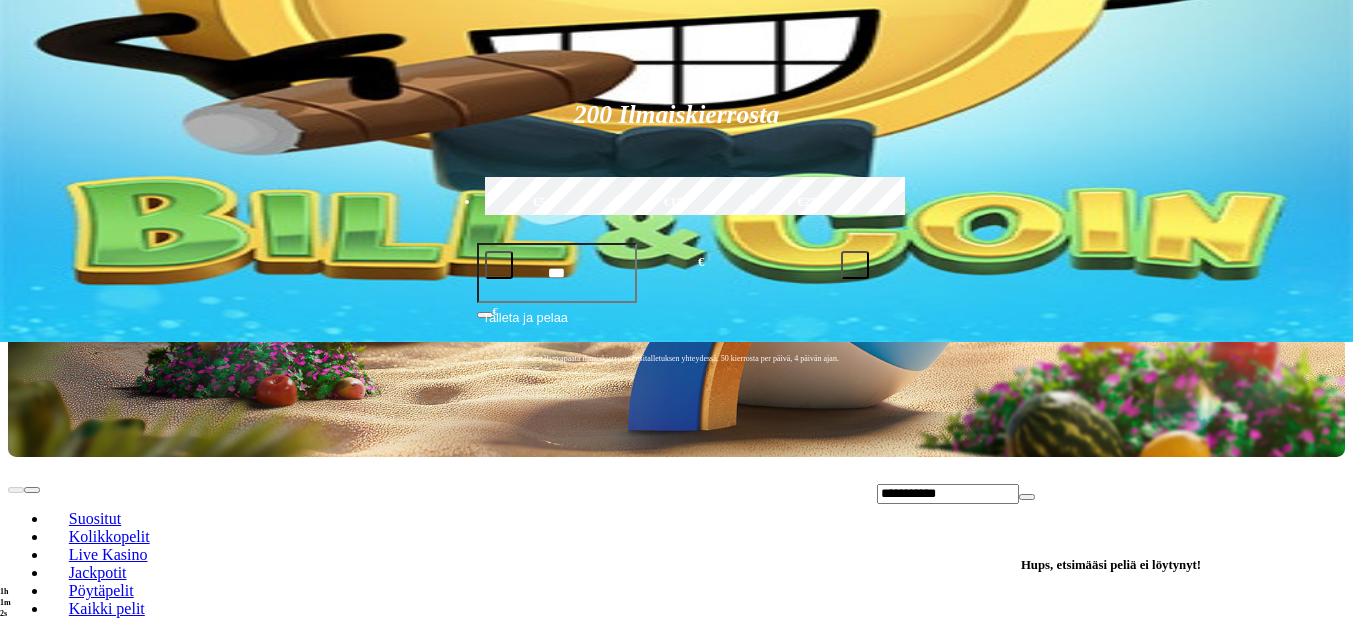 click on "**********" at bounding box center (948, 494) 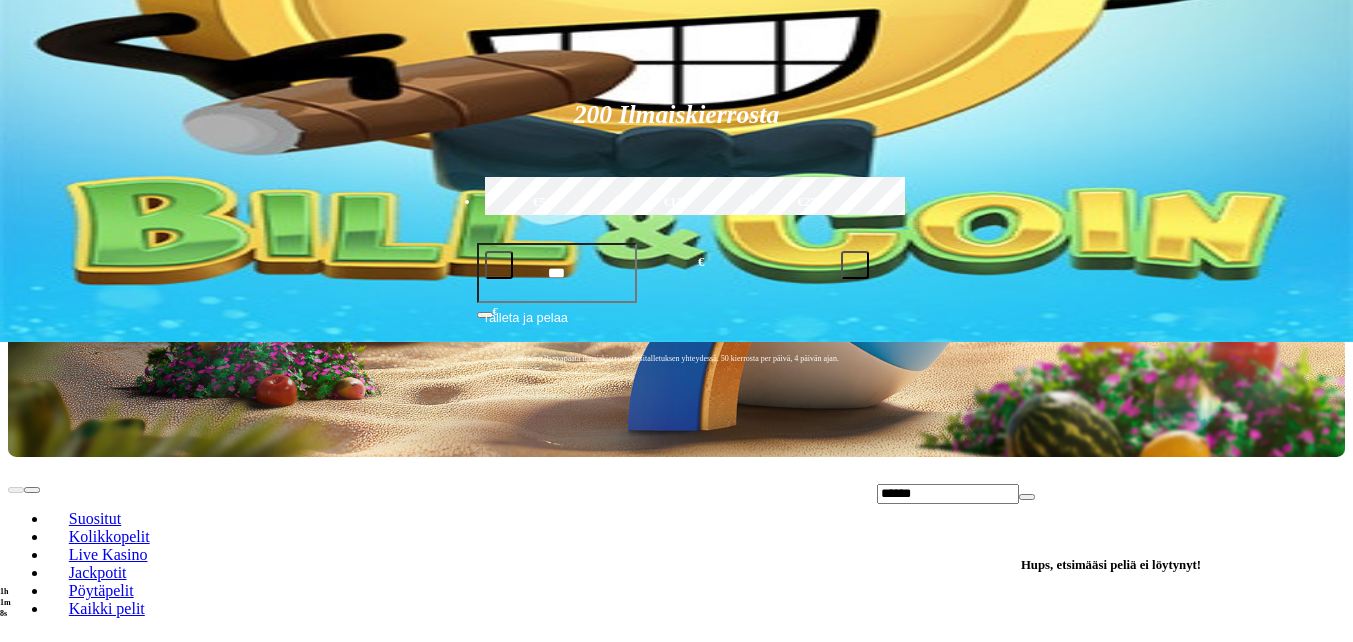 click on "*****" at bounding box center (948, 494) 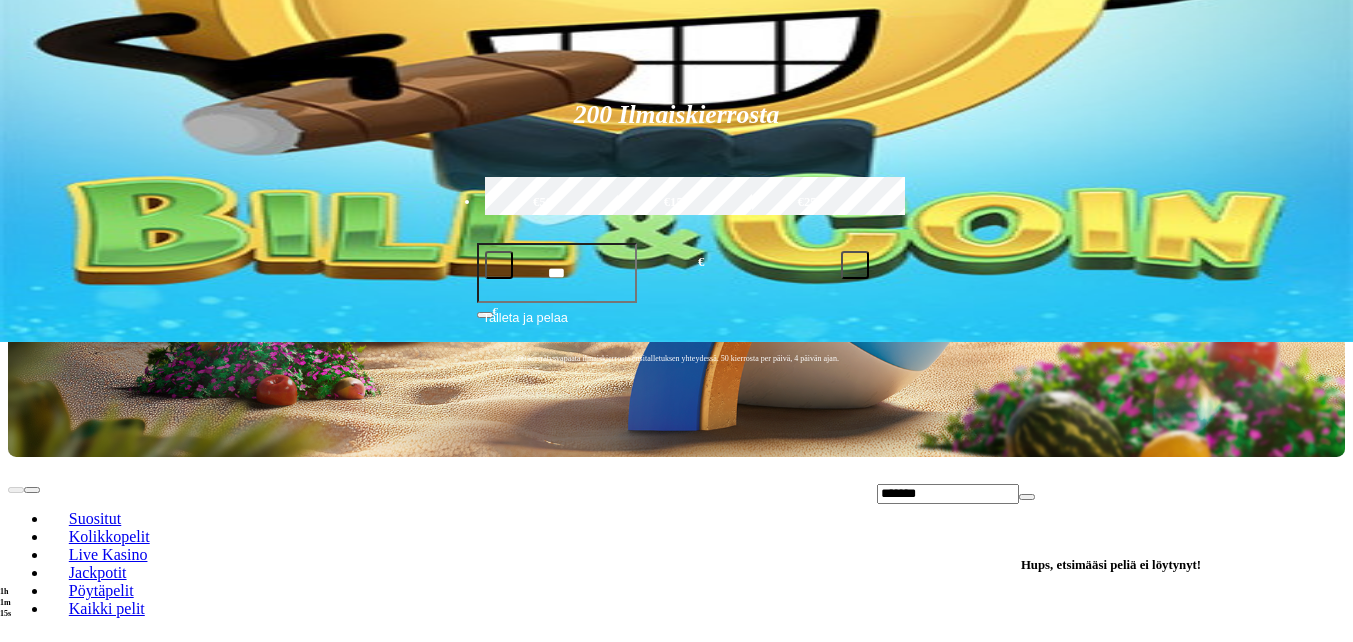 type on "******" 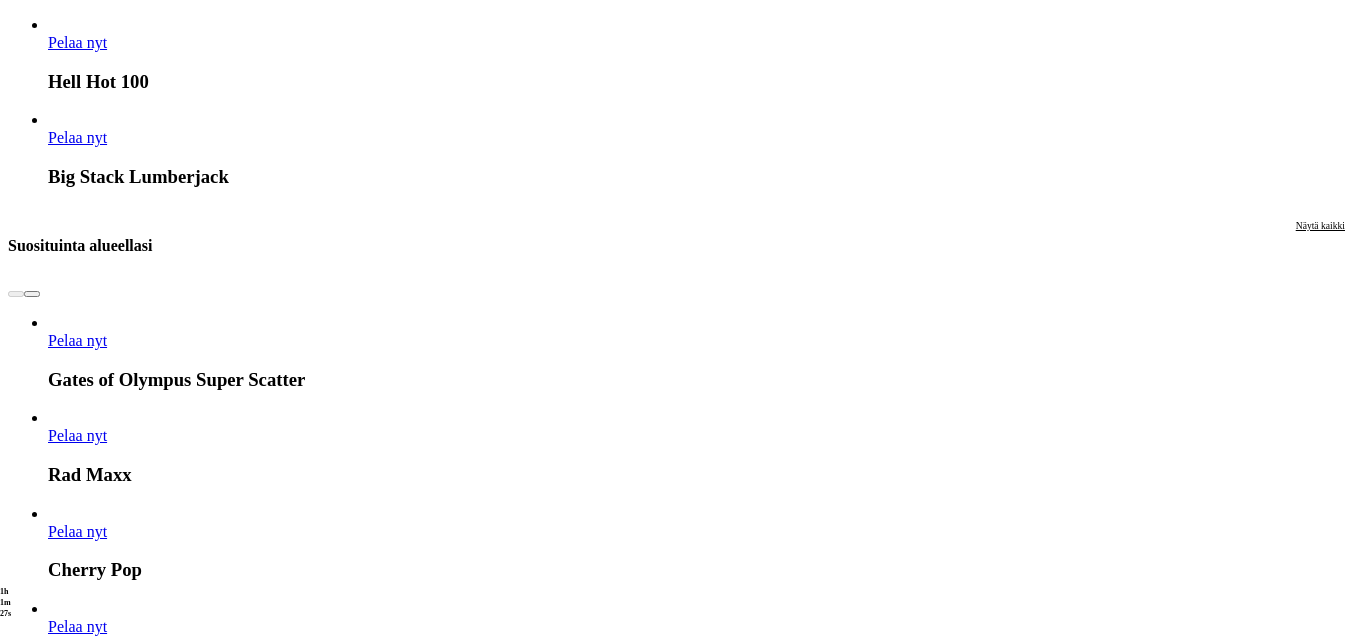 scroll, scrollTop: 1900, scrollLeft: 0, axis: vertical 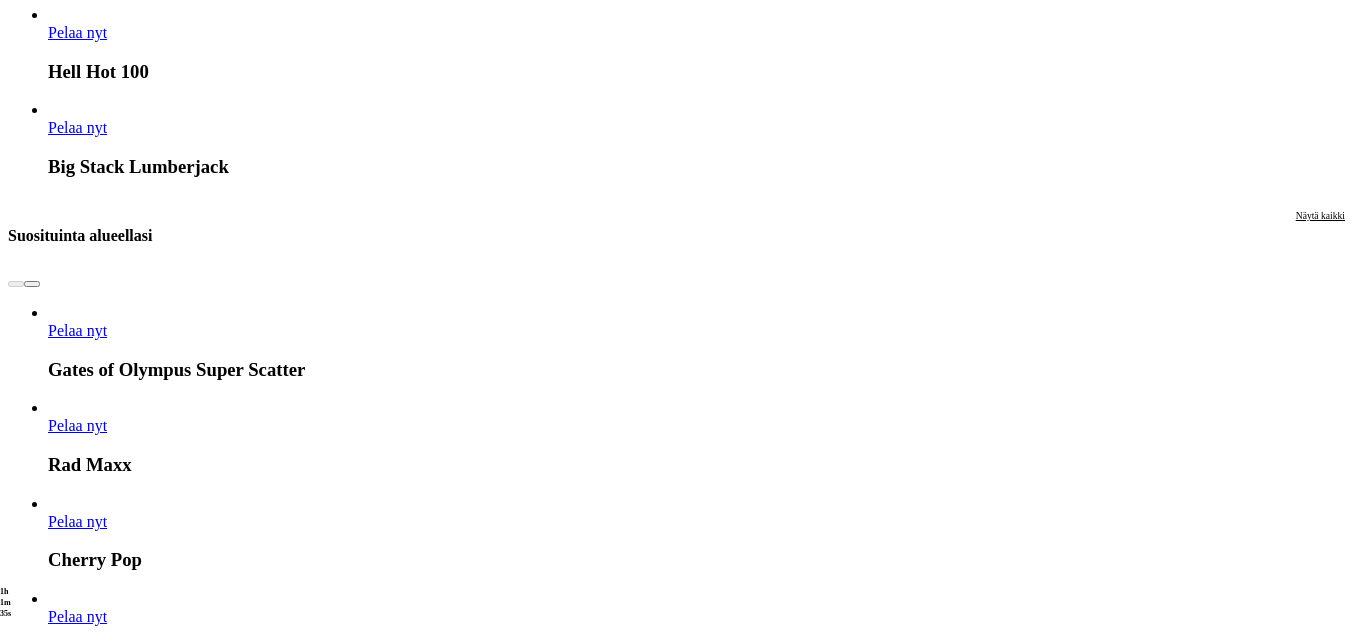 click on "Näytä kaikki" at bounding box center (1320, 15786) 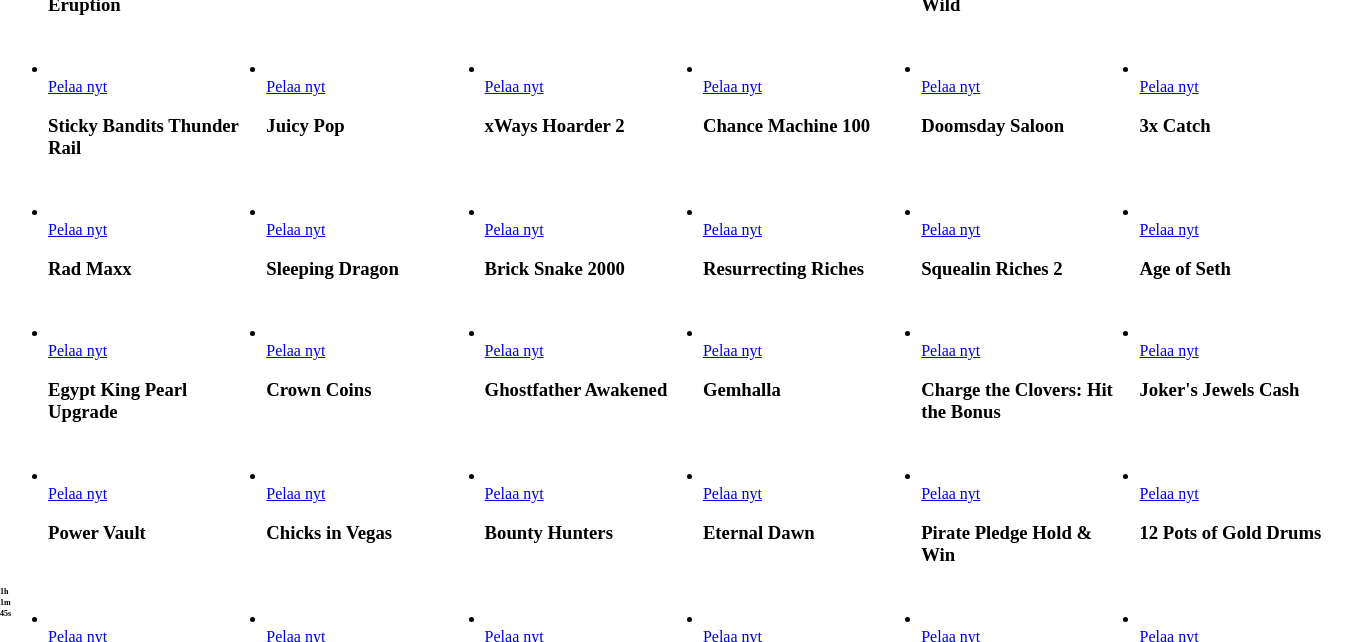 scroll, scrollTop: 700, scrollLeft: 0, axis: vertical 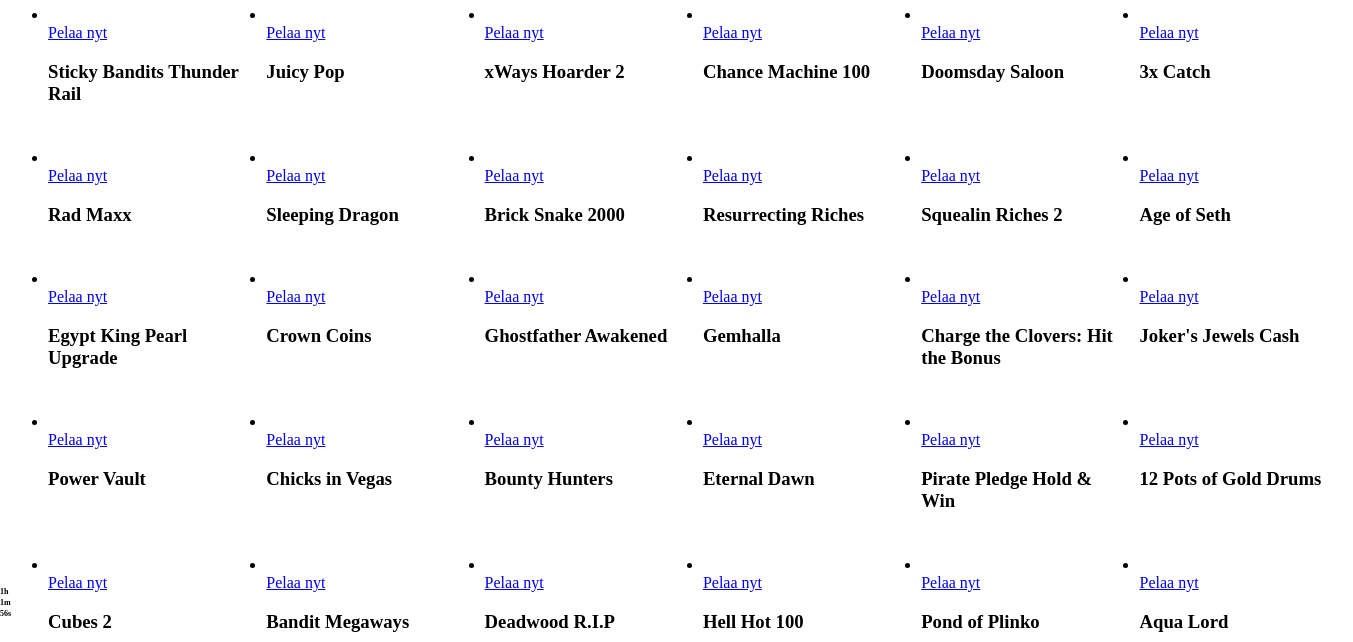 click on "Pelaa nyt" at bounding box center [1168, 296] 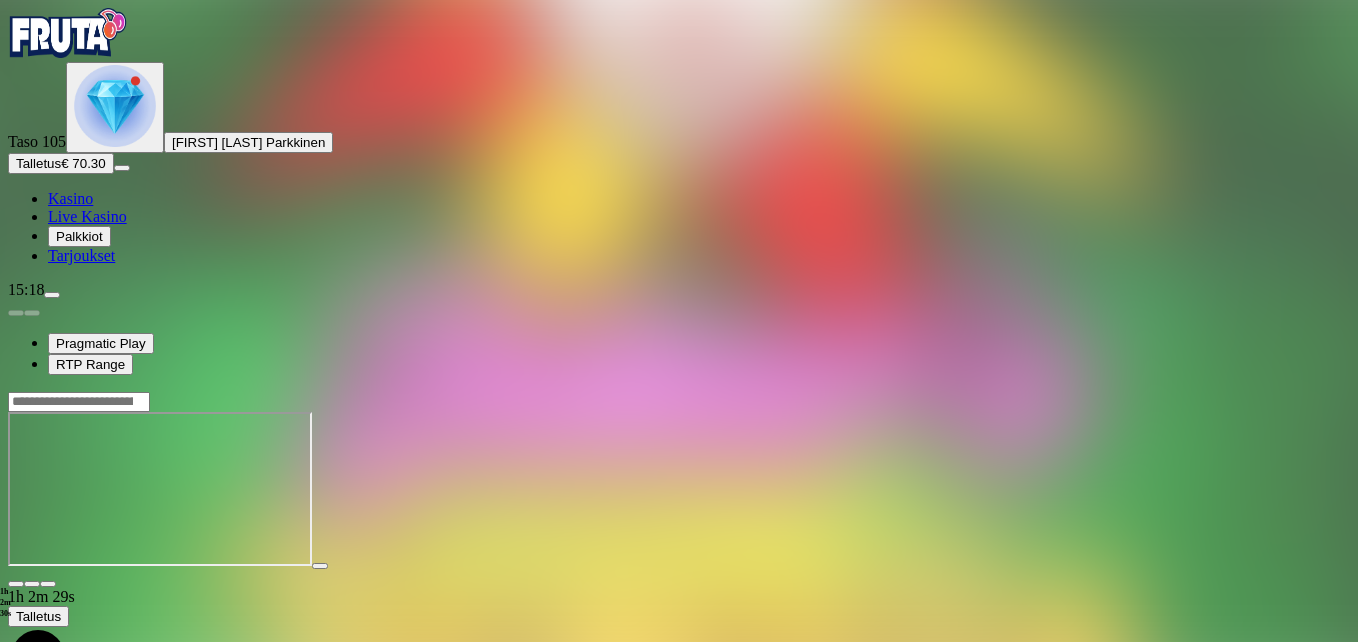 click at bounding box center [16, 584] 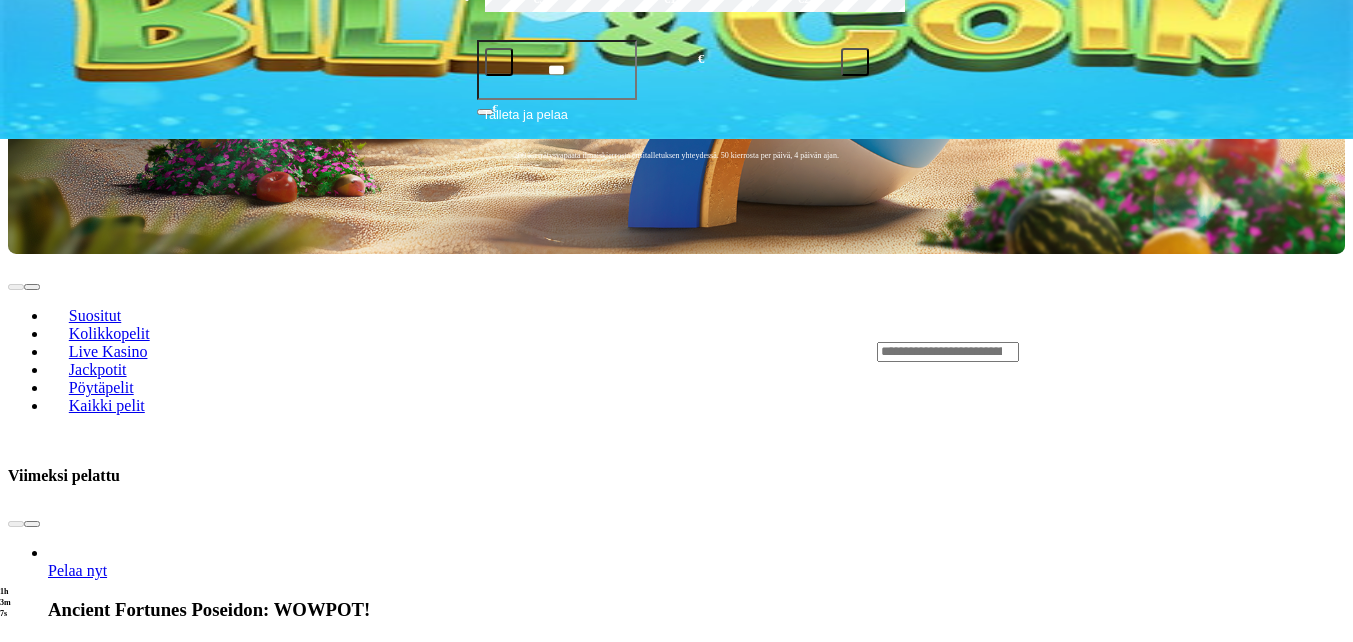 scroll, scrollTop: 400, scrollLeft: 0, axis: vertical 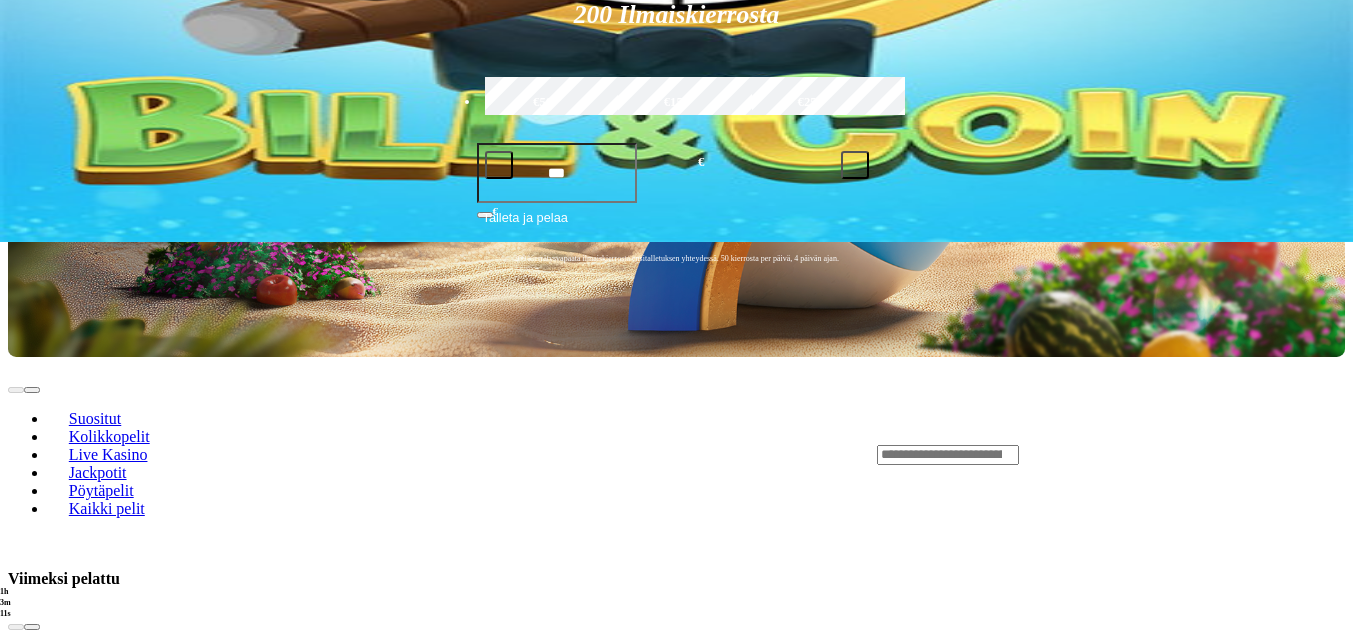 click on "Näytä kaikki" at bounding box center (1320, 1715) 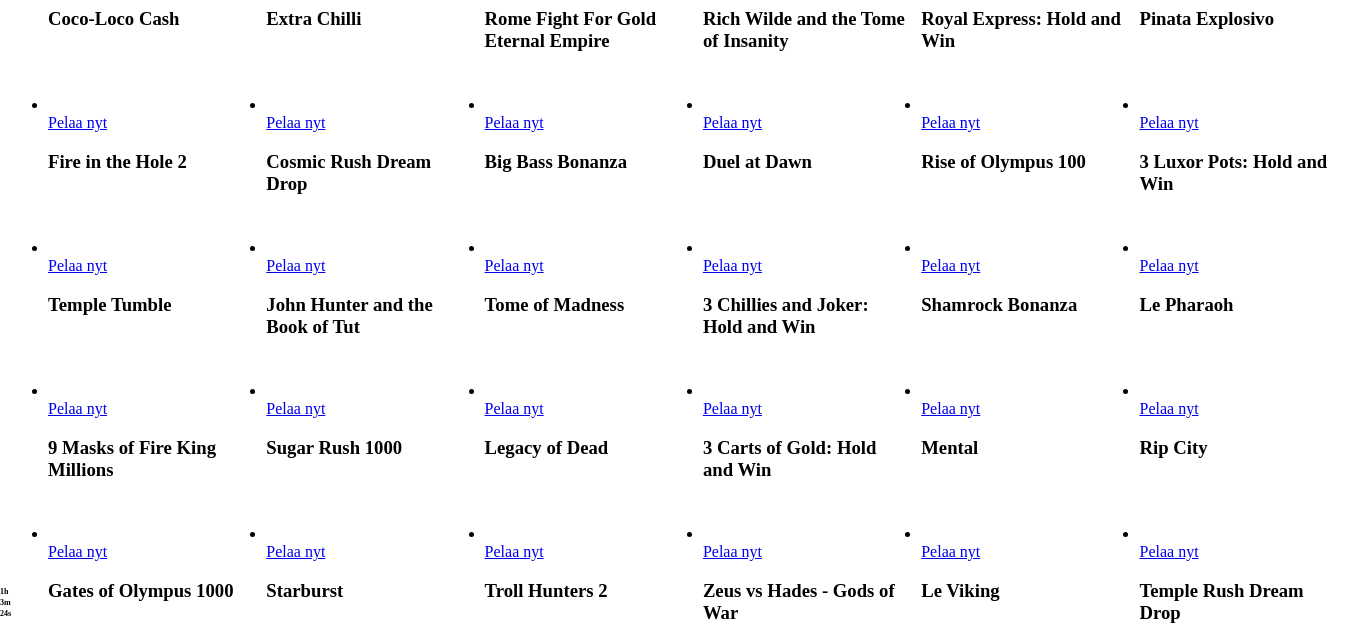 scroll, scrollTop: 1200, scrollLeft: 0, axis: vertical 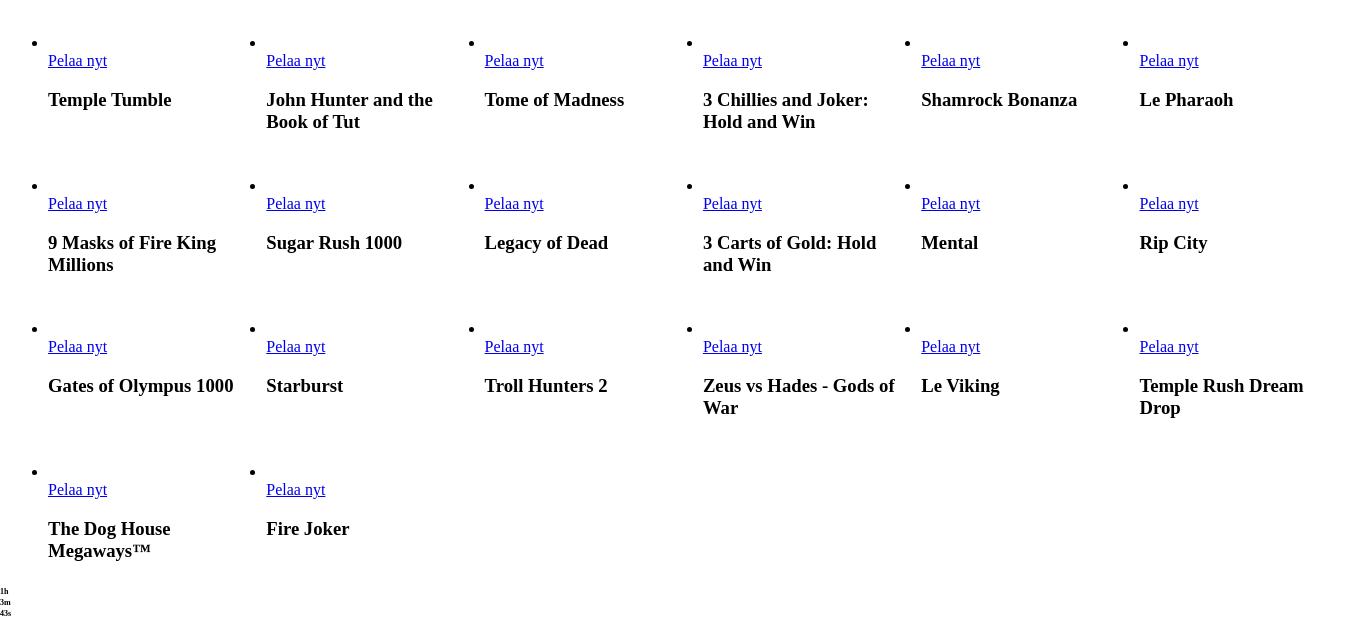 click on "Pelaa nyt" at bounding box center (950, 60) 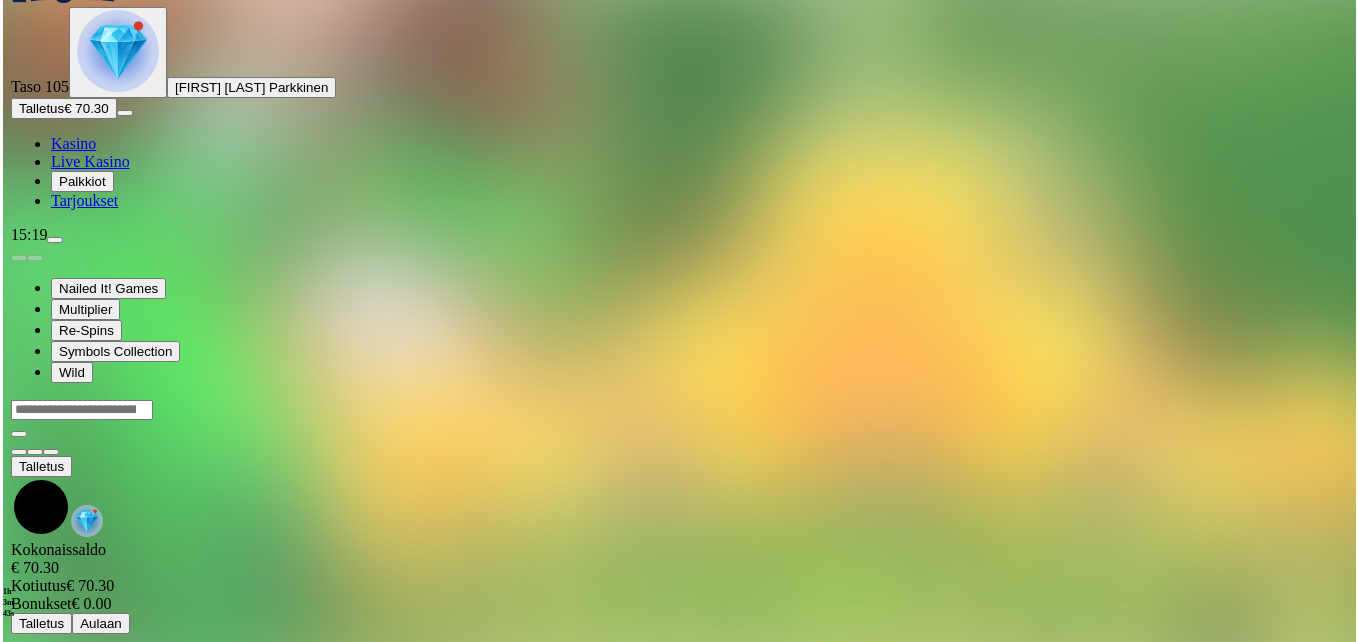 scroll, scrollTop: 0, scrollLeft: 0, axis: both 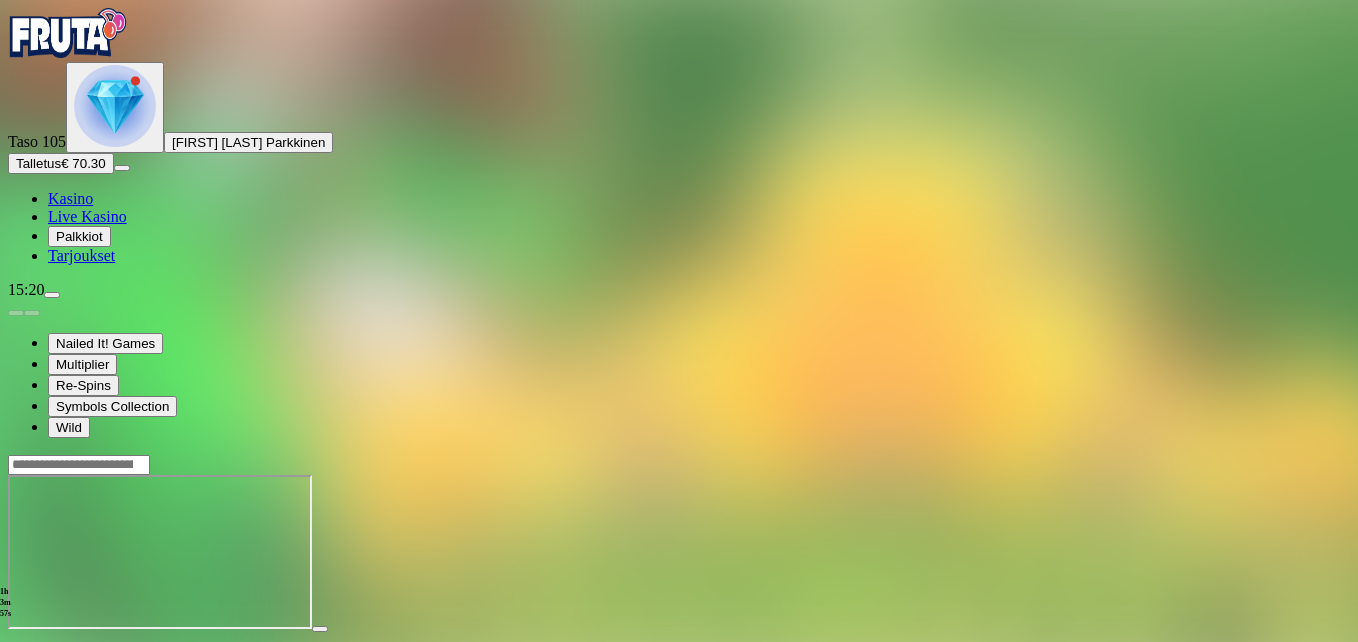 click at bounding box center [48, 647] 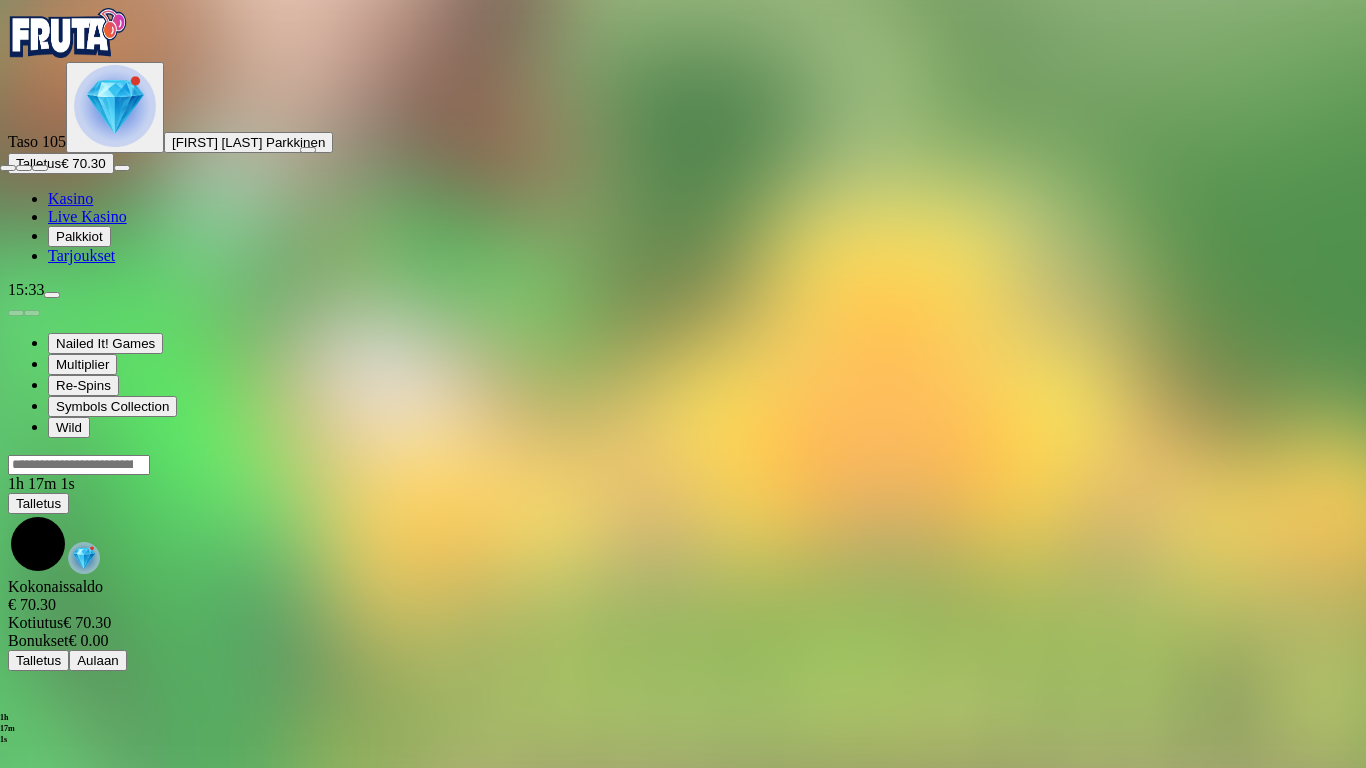 click at bounding box center (8, 168) 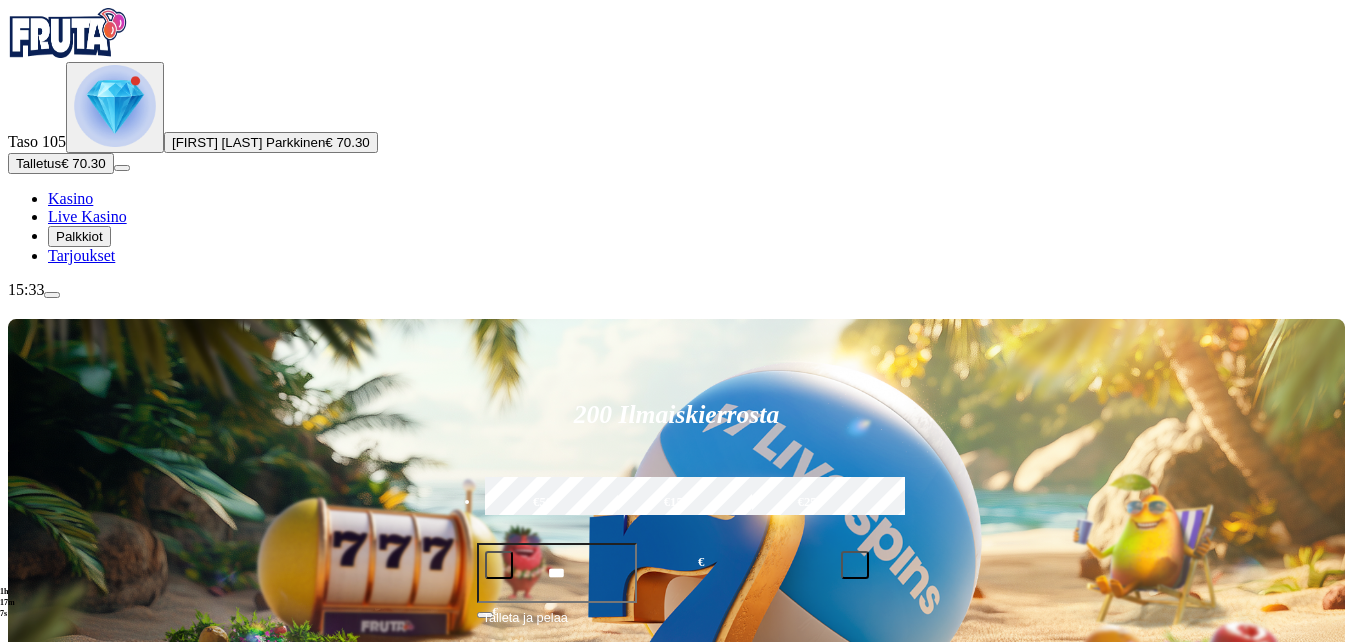 click at bounding box center (32, 1027) 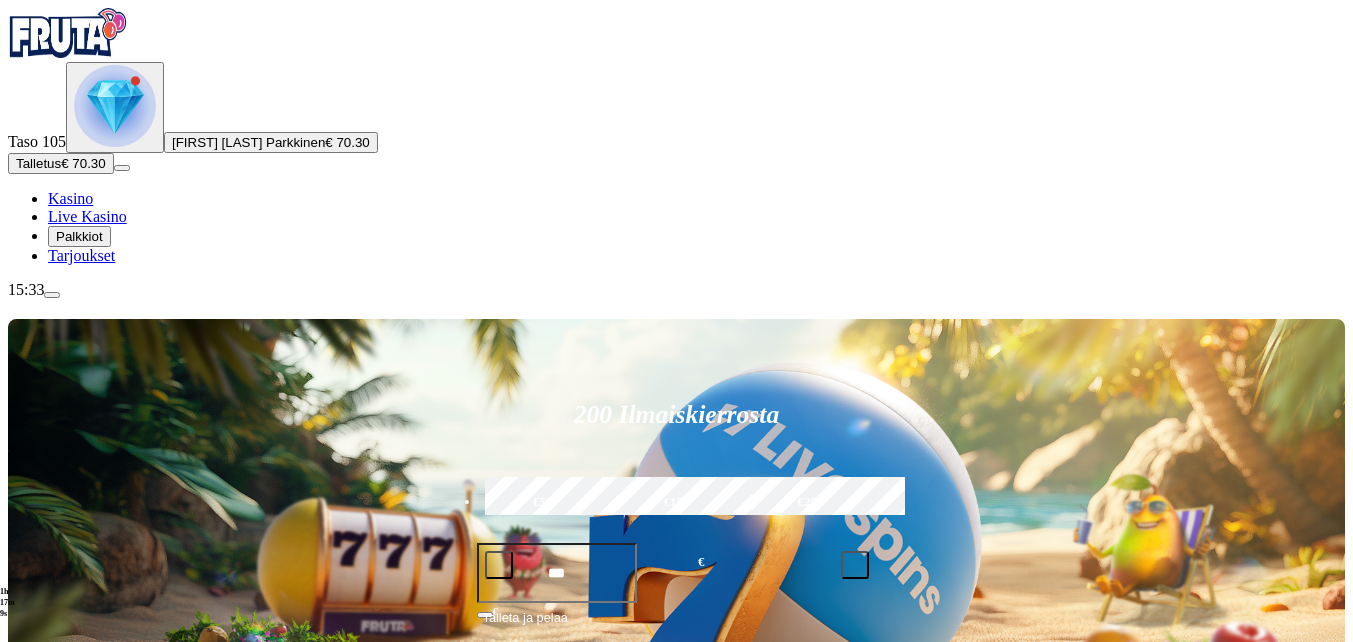 click on "Pelaa nyt" at bounding box center [-752, 1932] 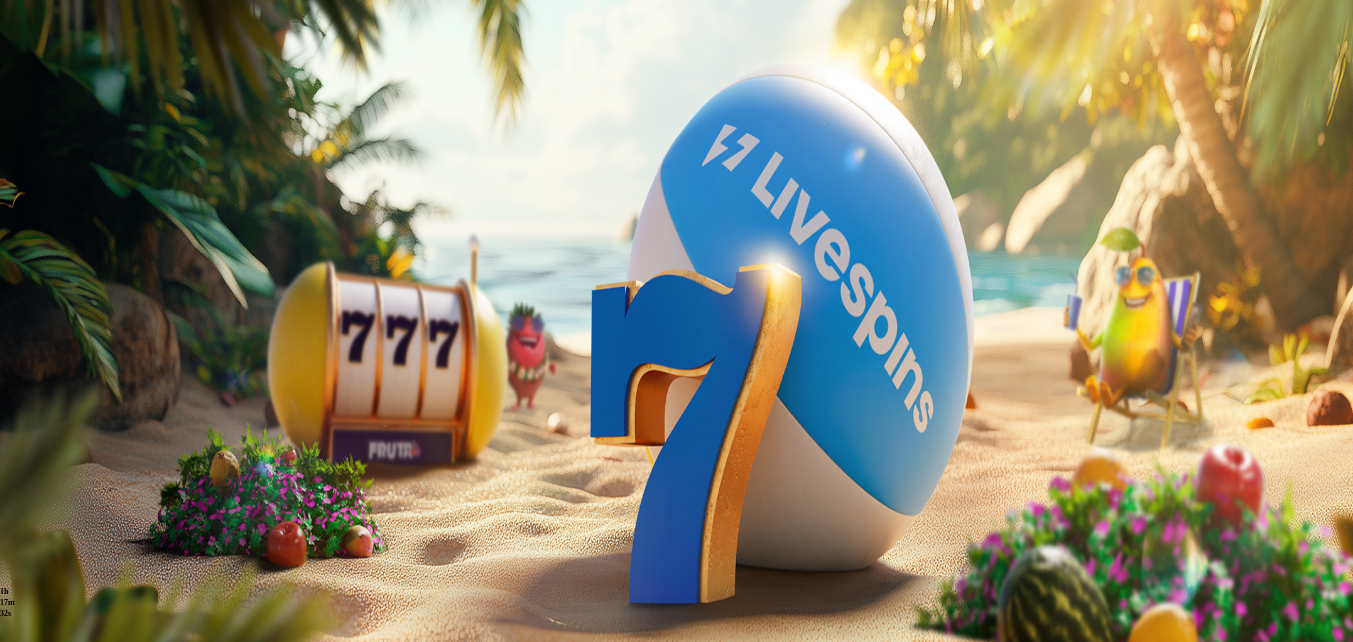 scroll, scrollTop: 0, scrollLeft: 0, axis: both 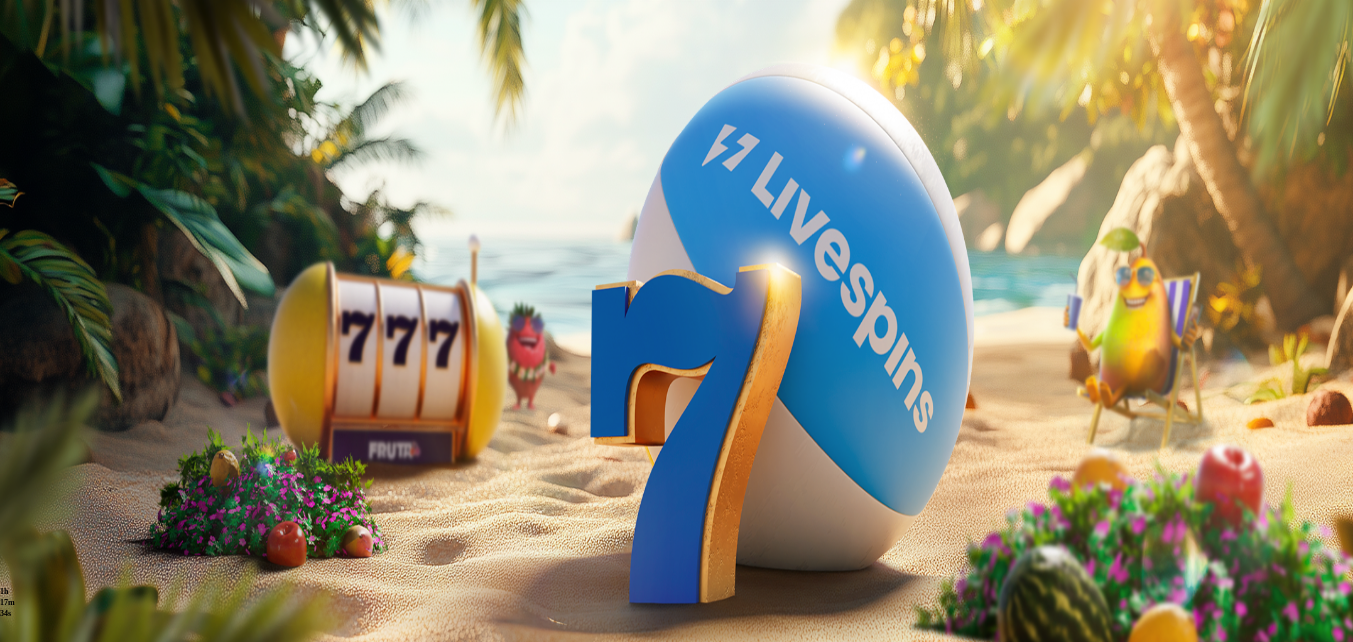 click on "Pelaa nyt" at bounding box center (-752, 1765) 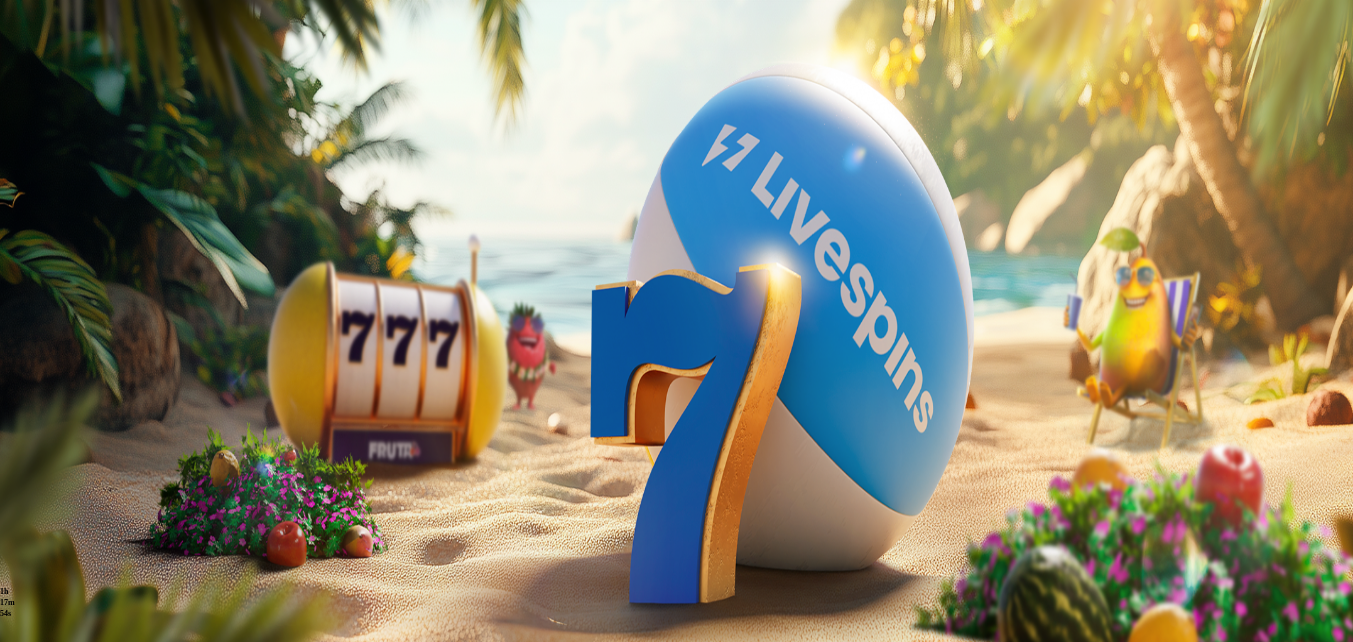 scroll, scrollTop: 0, scrollLeft: 0, axis: both 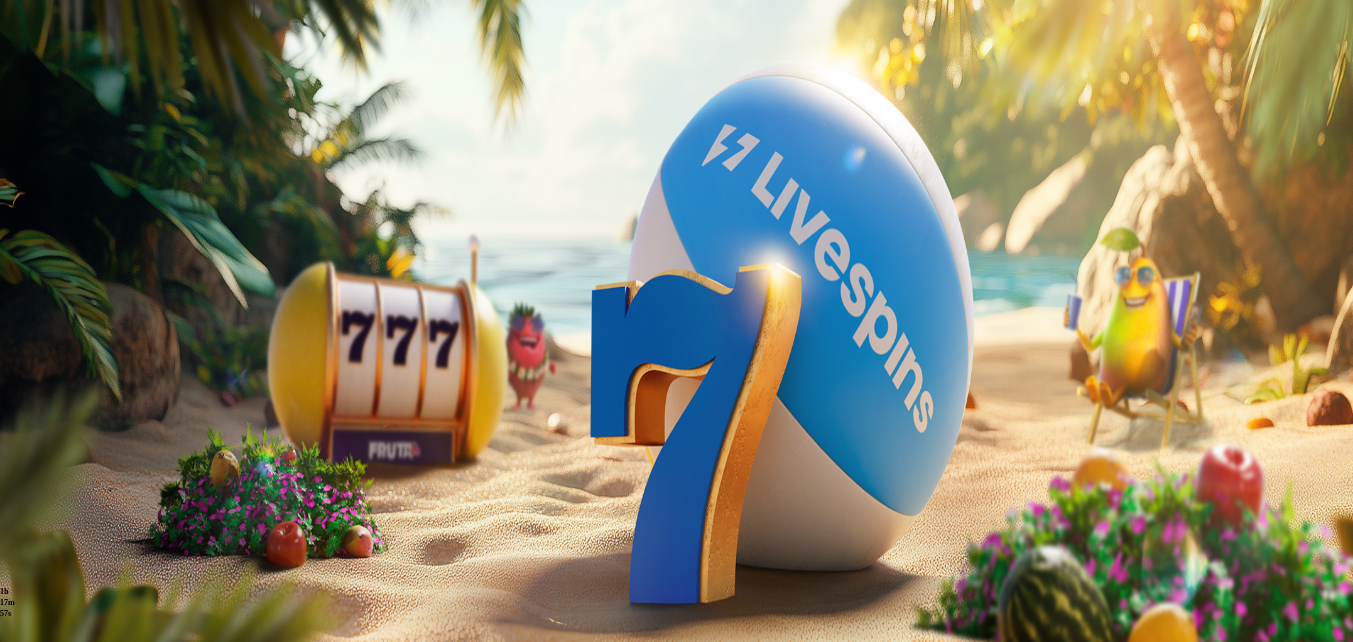 click on "Pelaa nyt" at bounding box center [-752, 1765] 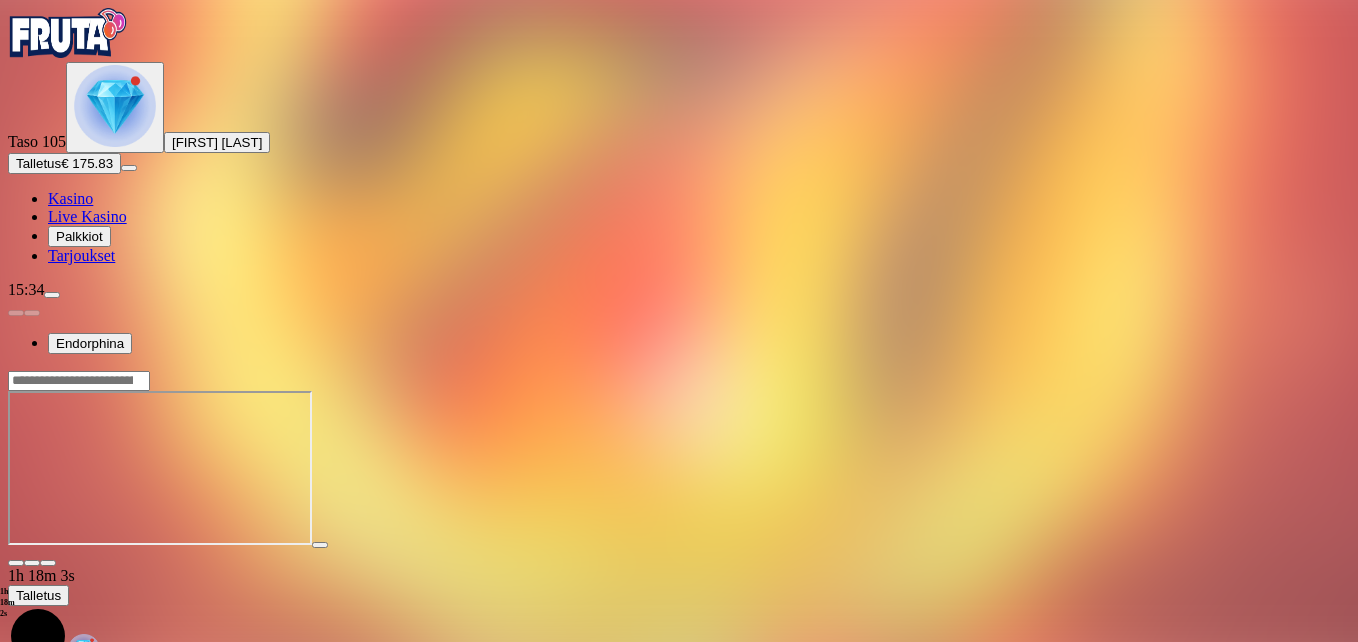 click at bounding box center (48, 563) 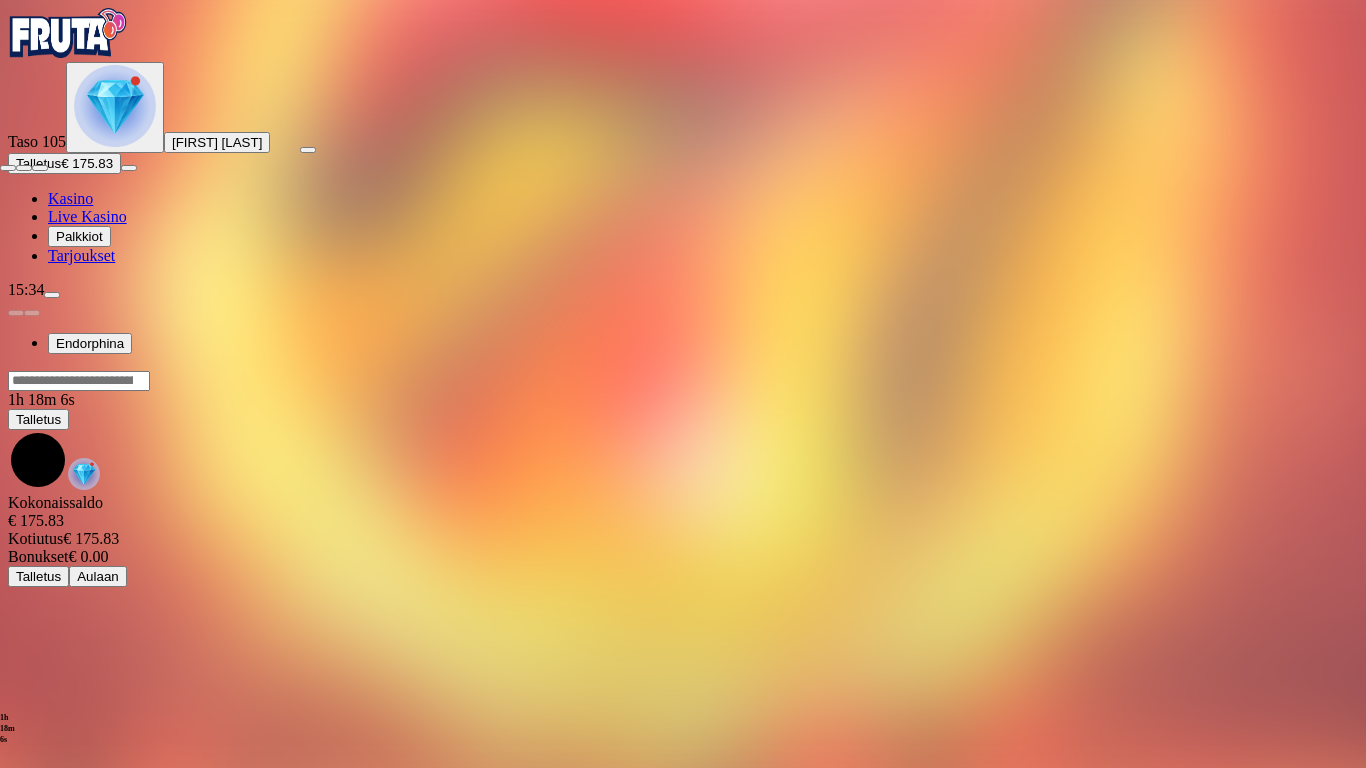 click at bounding box center [8, 168] 